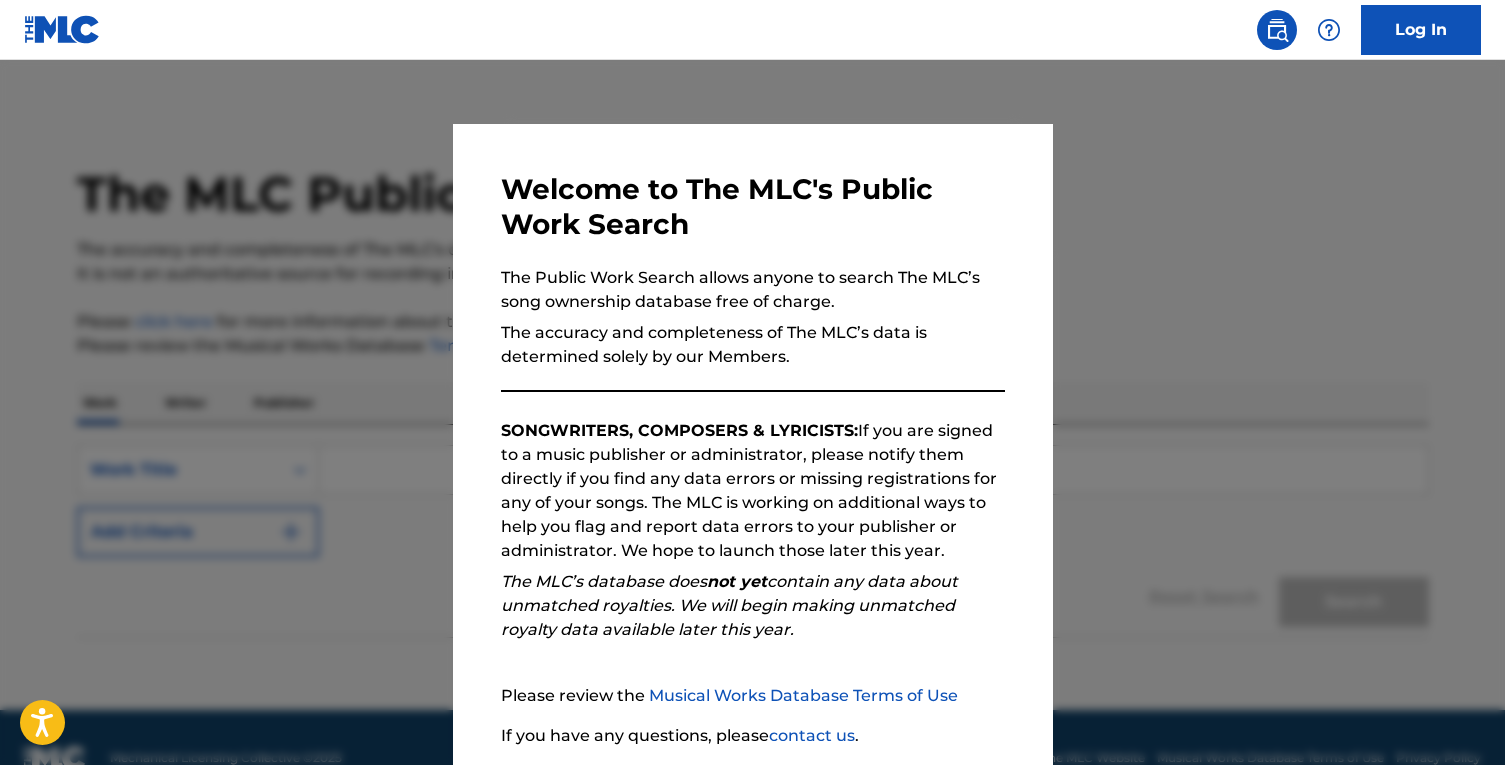 scroll, scrollTop: 0, scrollLeft: 0, axis: both 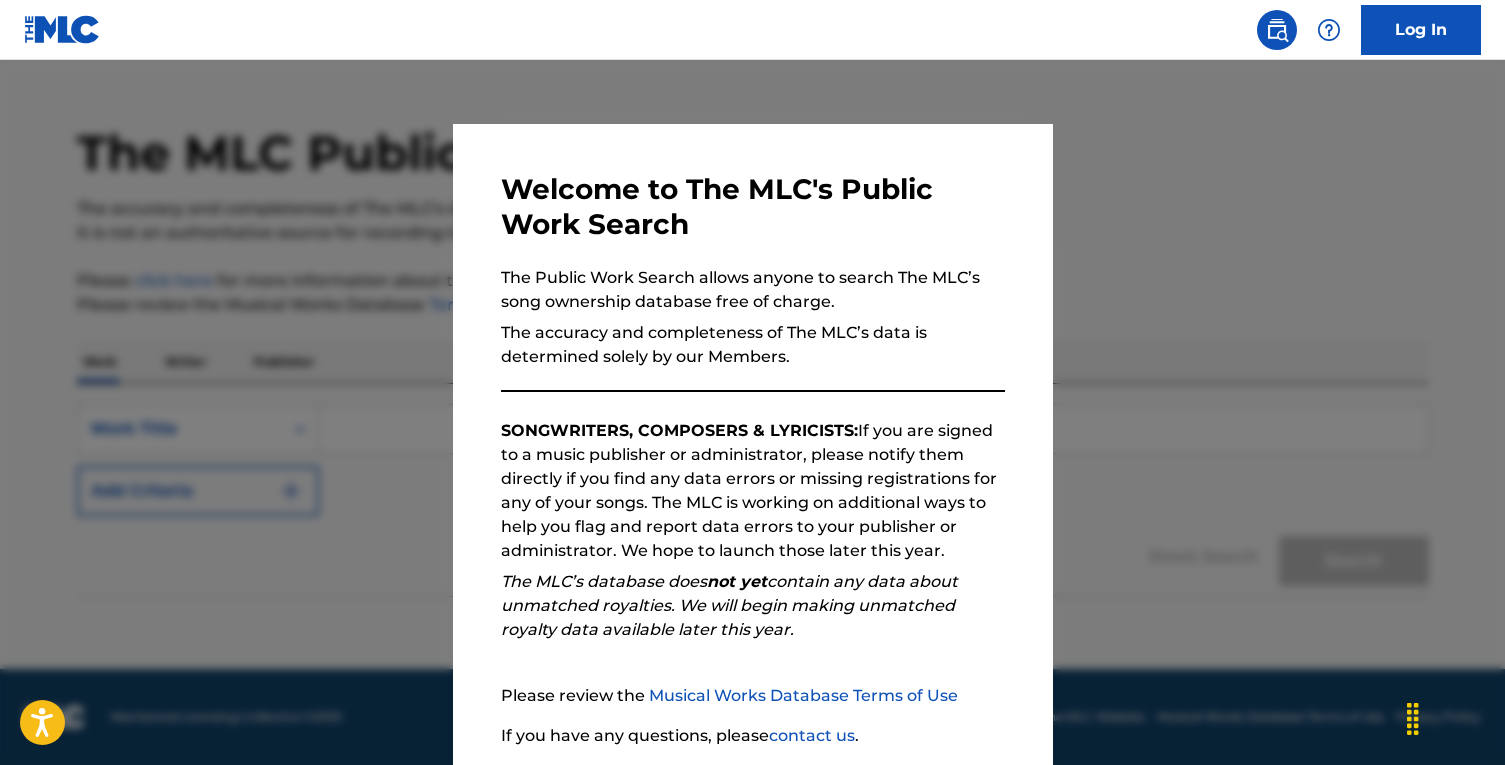 click on "The accuracy and completeness of The MLC’s data is determined solely by our Members." at bounding box center [753, 345] 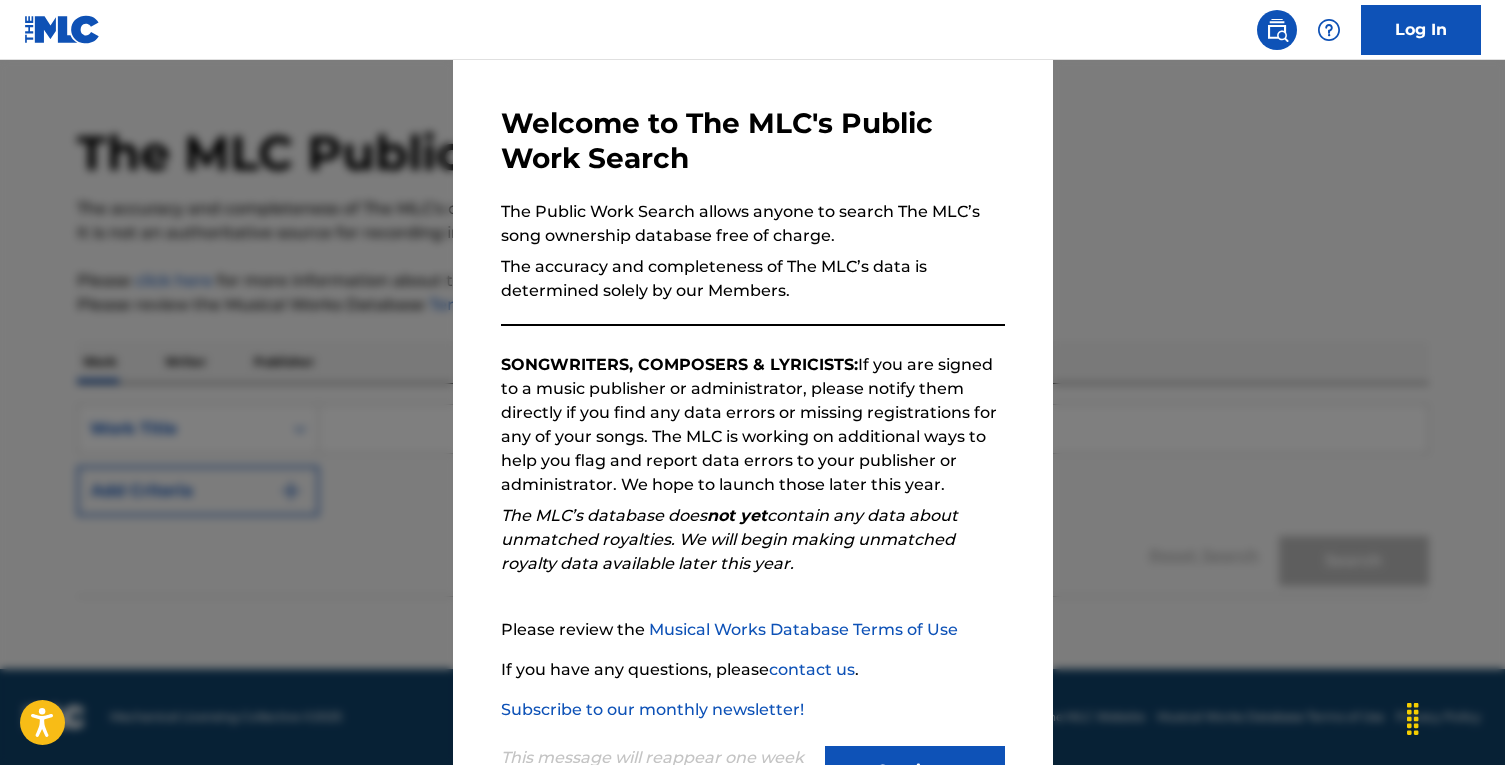 scroll, scrollTop: 150, scrollLeft: 0, axis: vertical 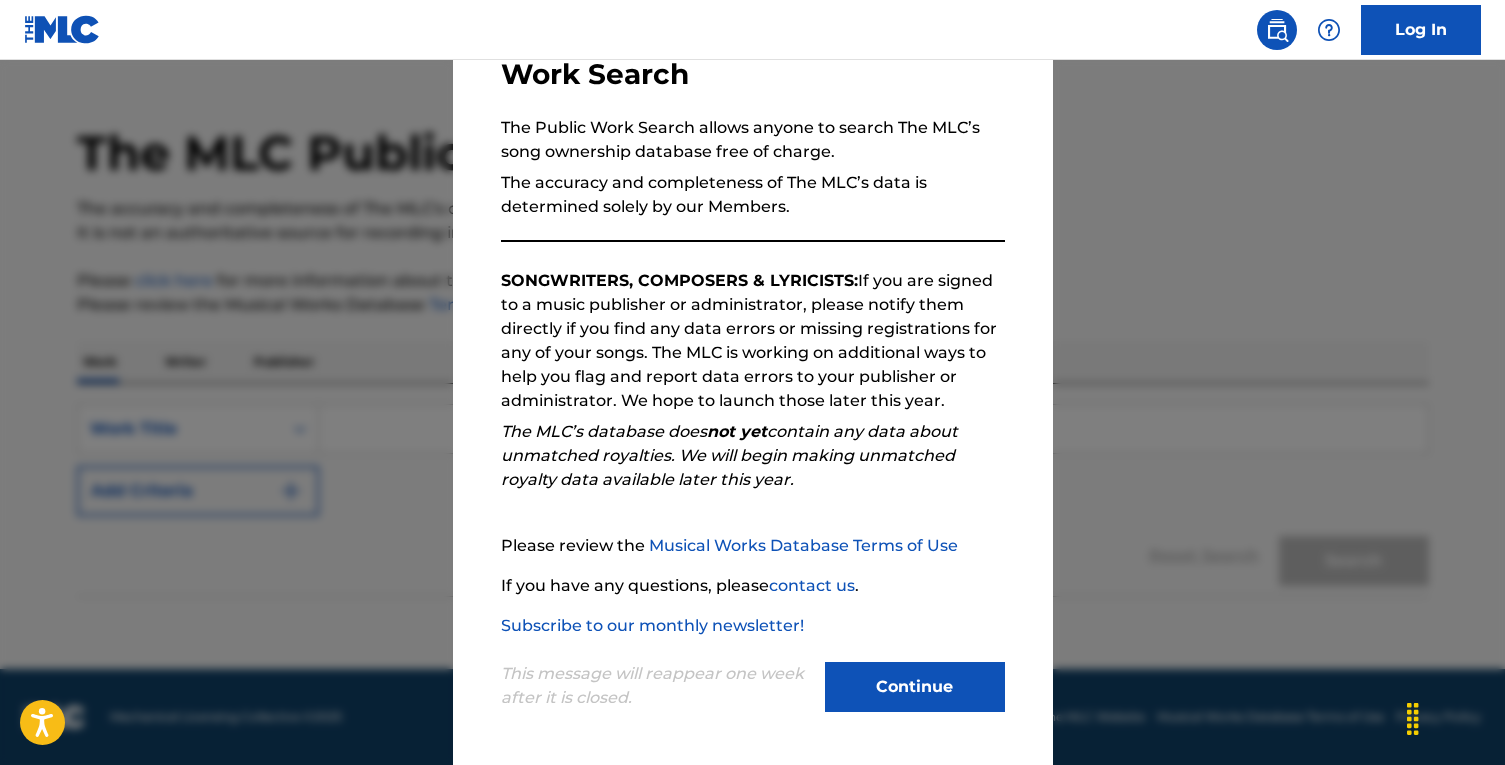 click on "Continue" at bounding box center [915, 687] 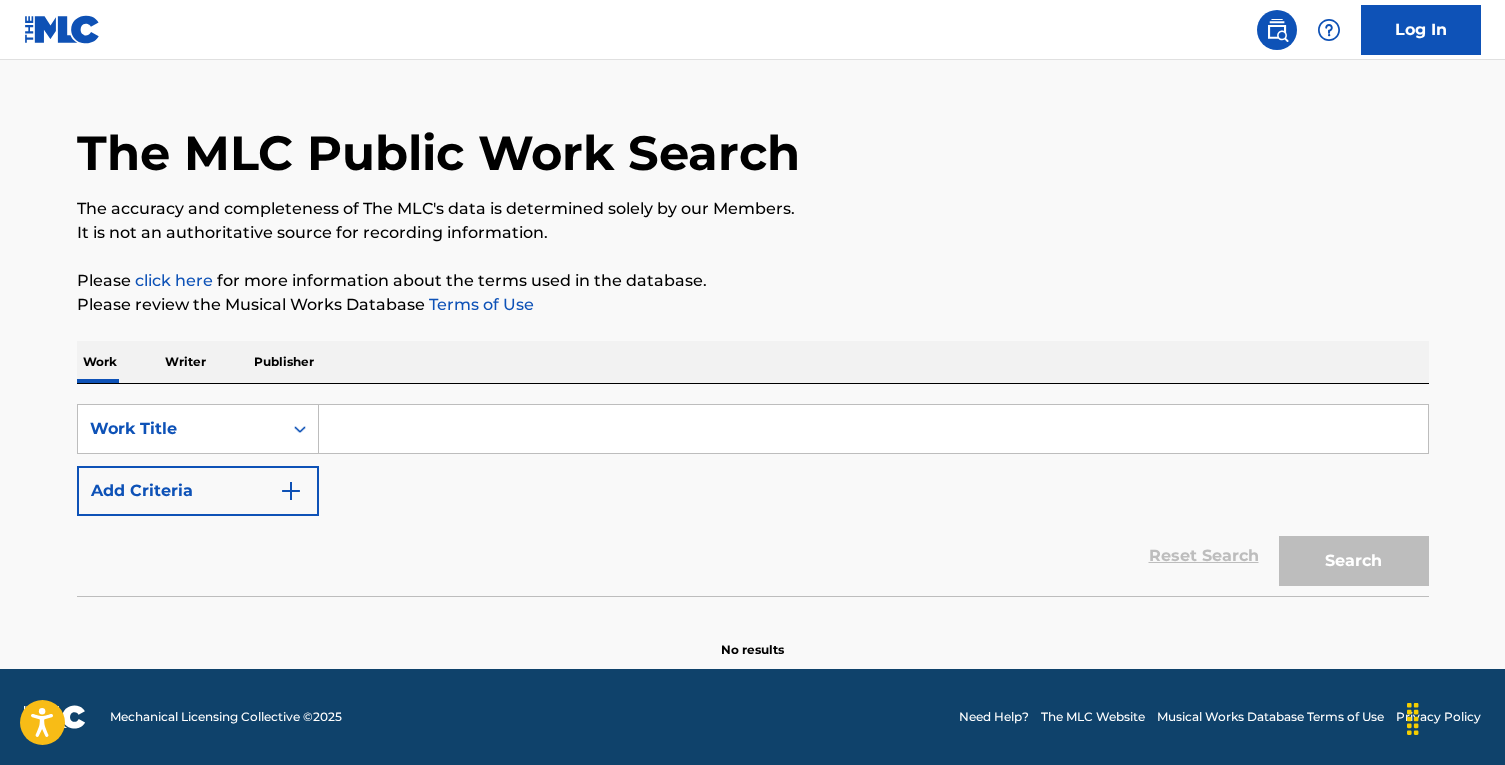 click at bounding box center (873, 429) 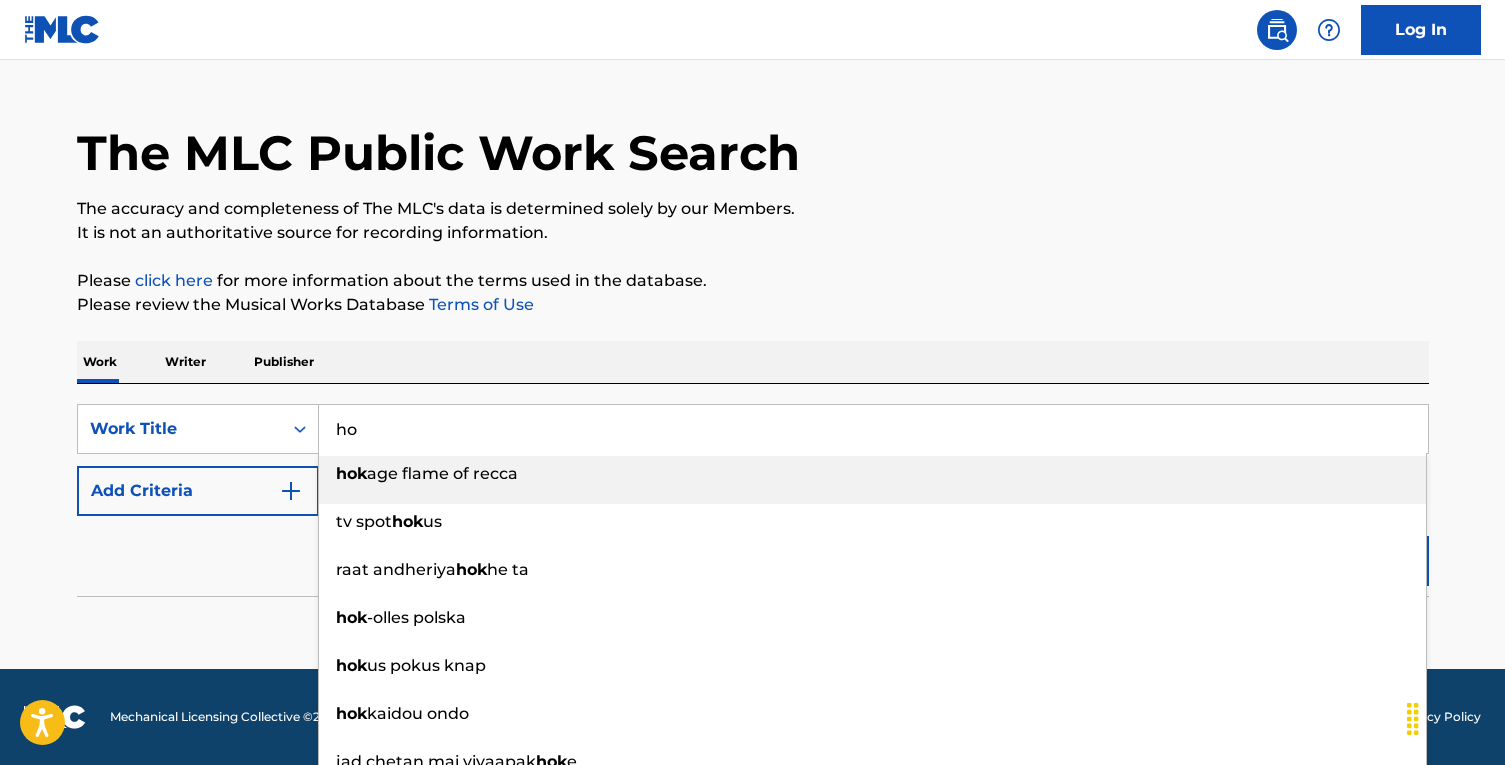 type on "h" 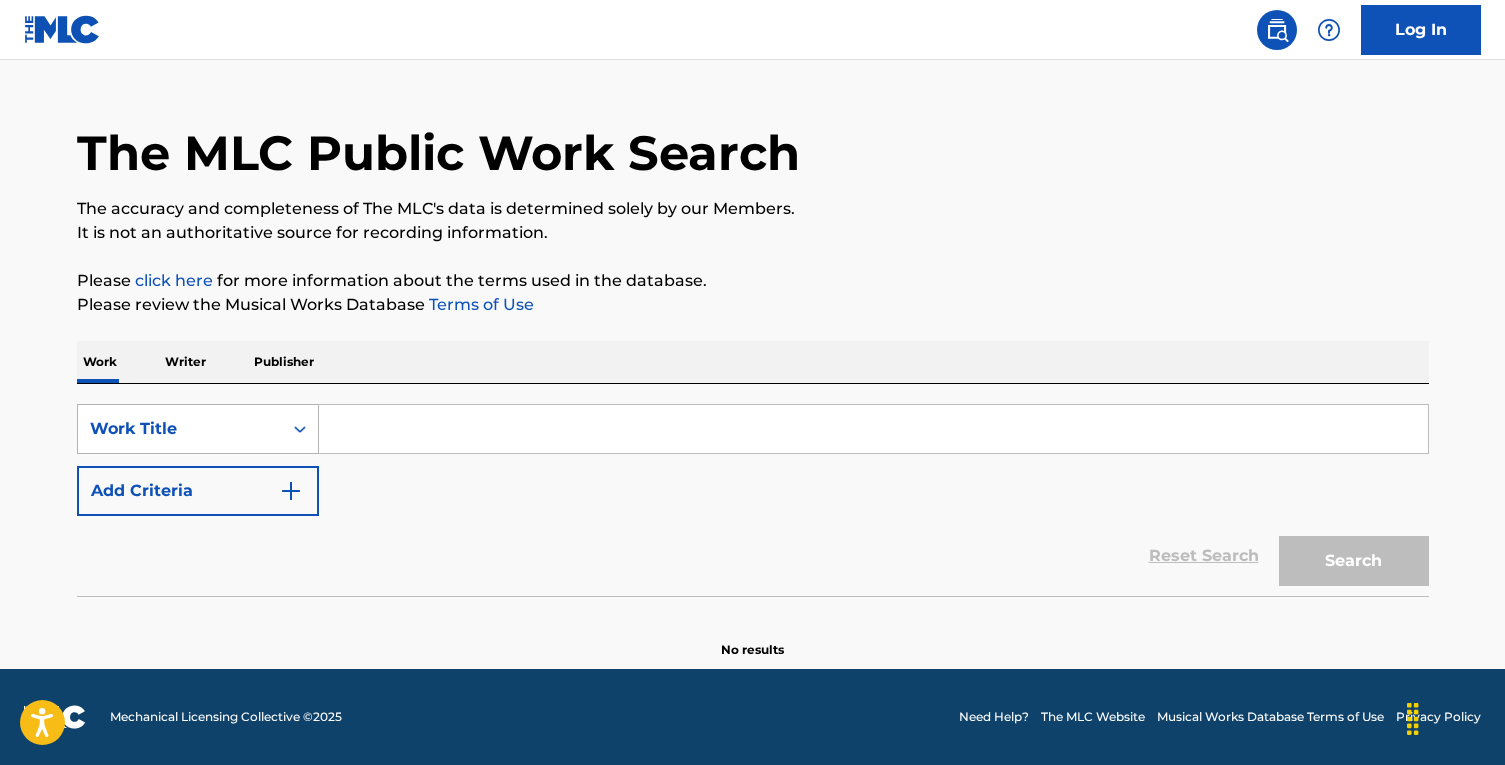 click 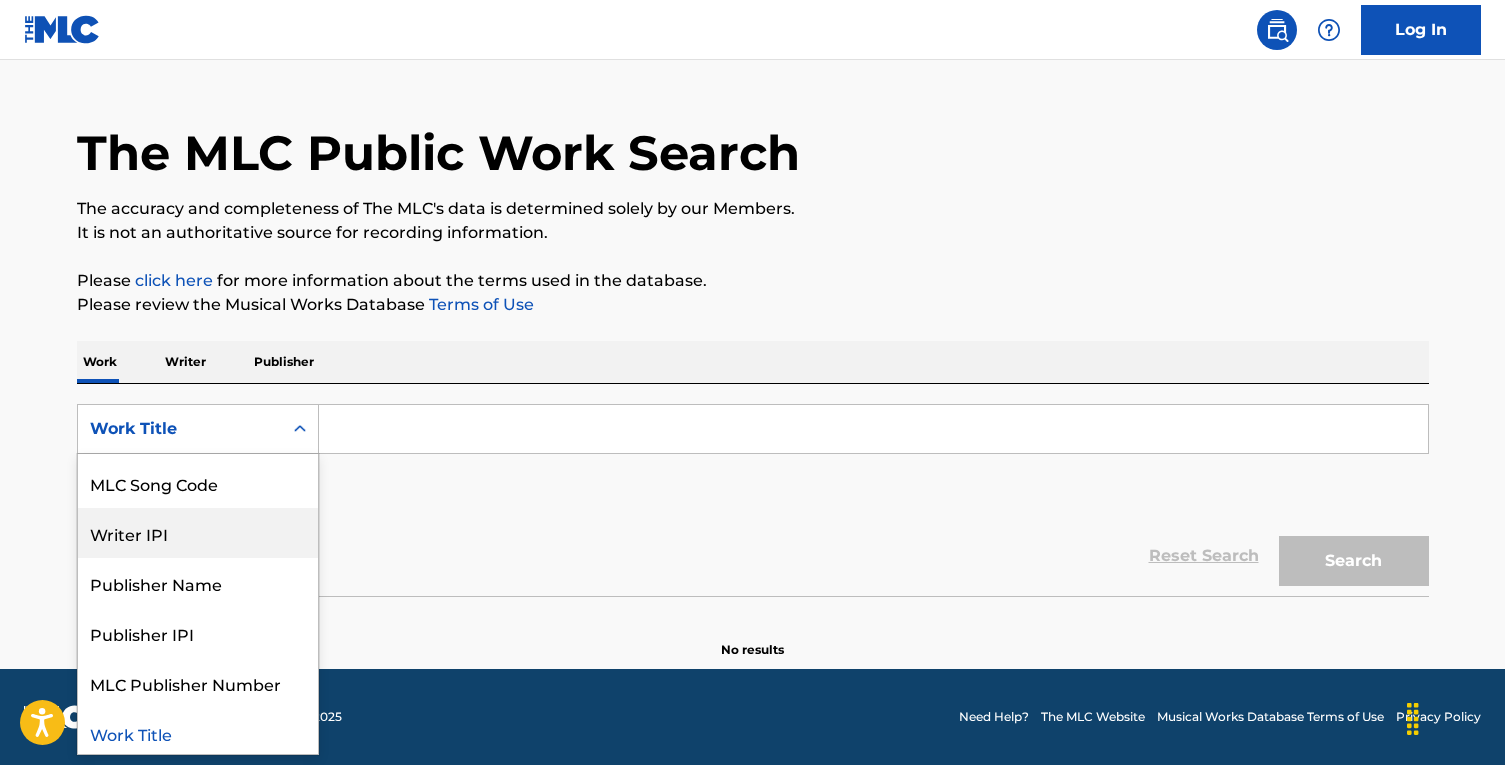 scroll, scrollTop: 0, scrollLeft: 0, axis: both 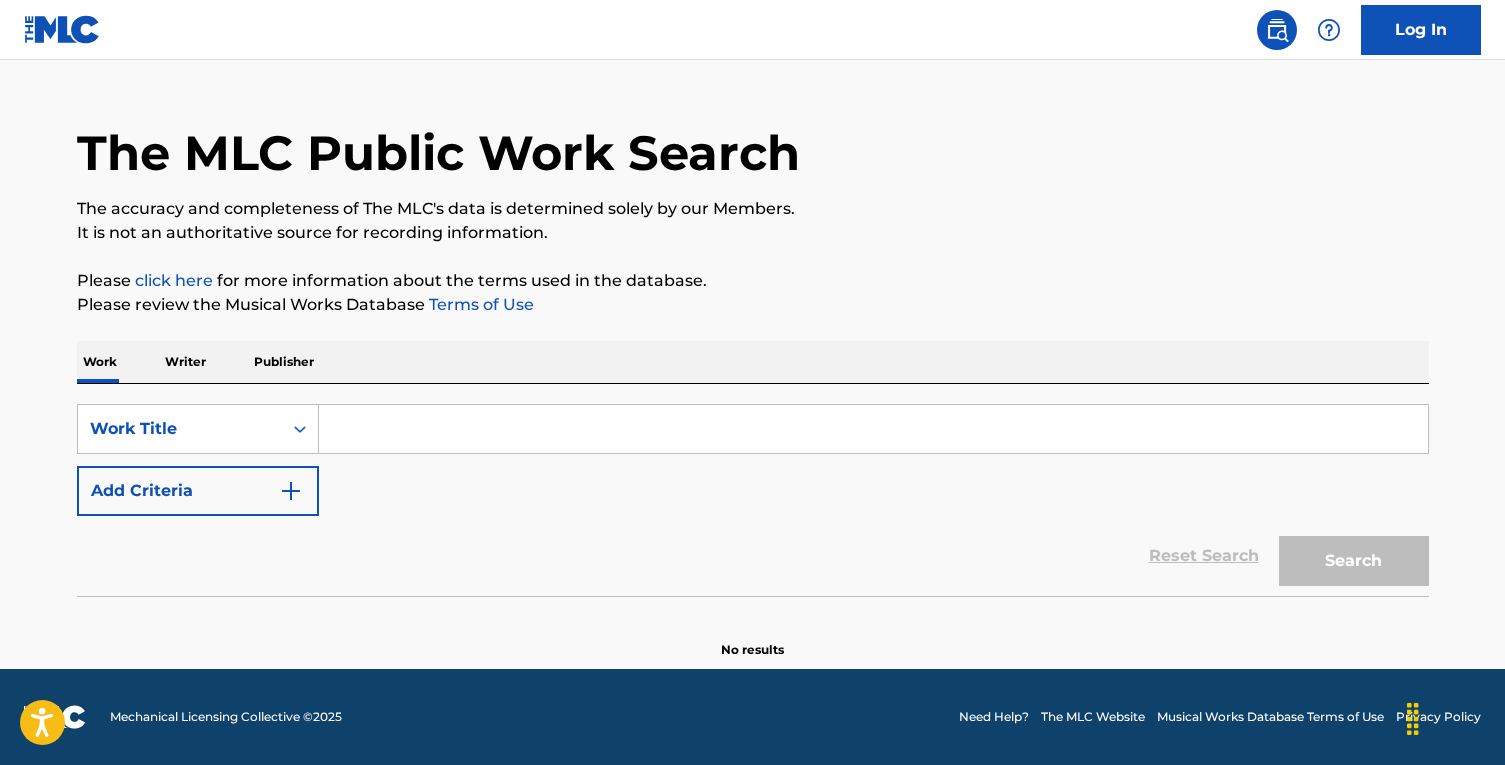 click at bounding box center [873, 429] 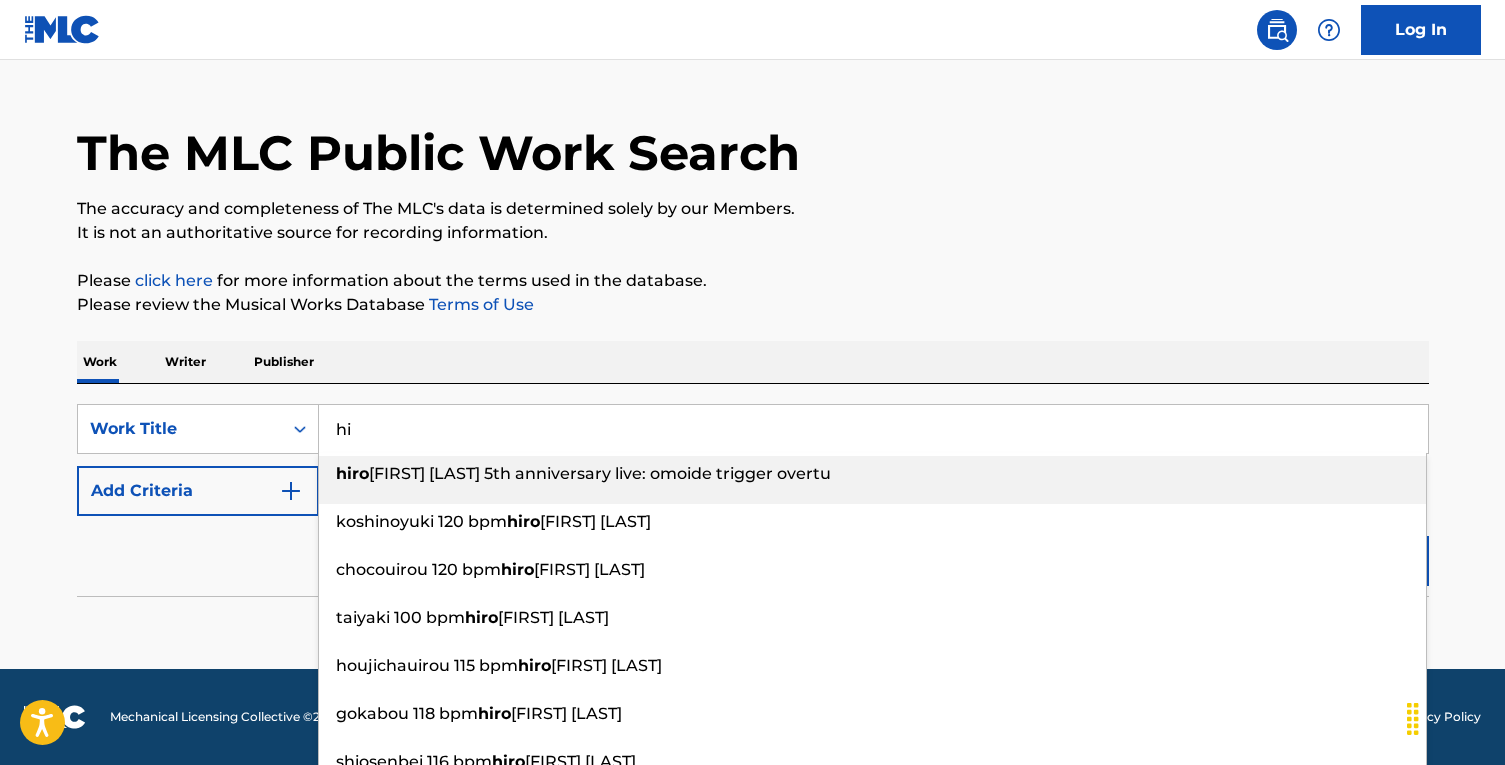 type on "h" 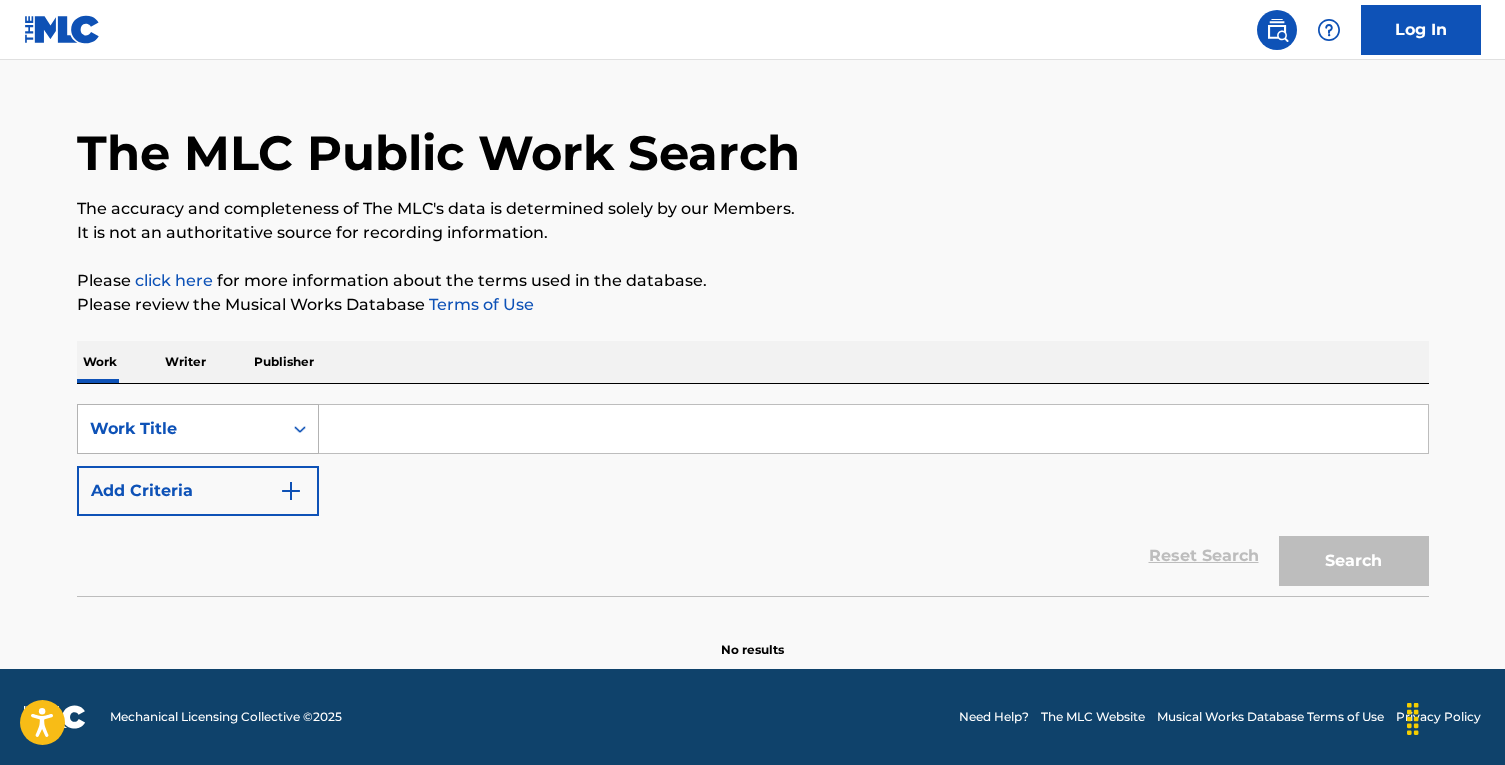 click 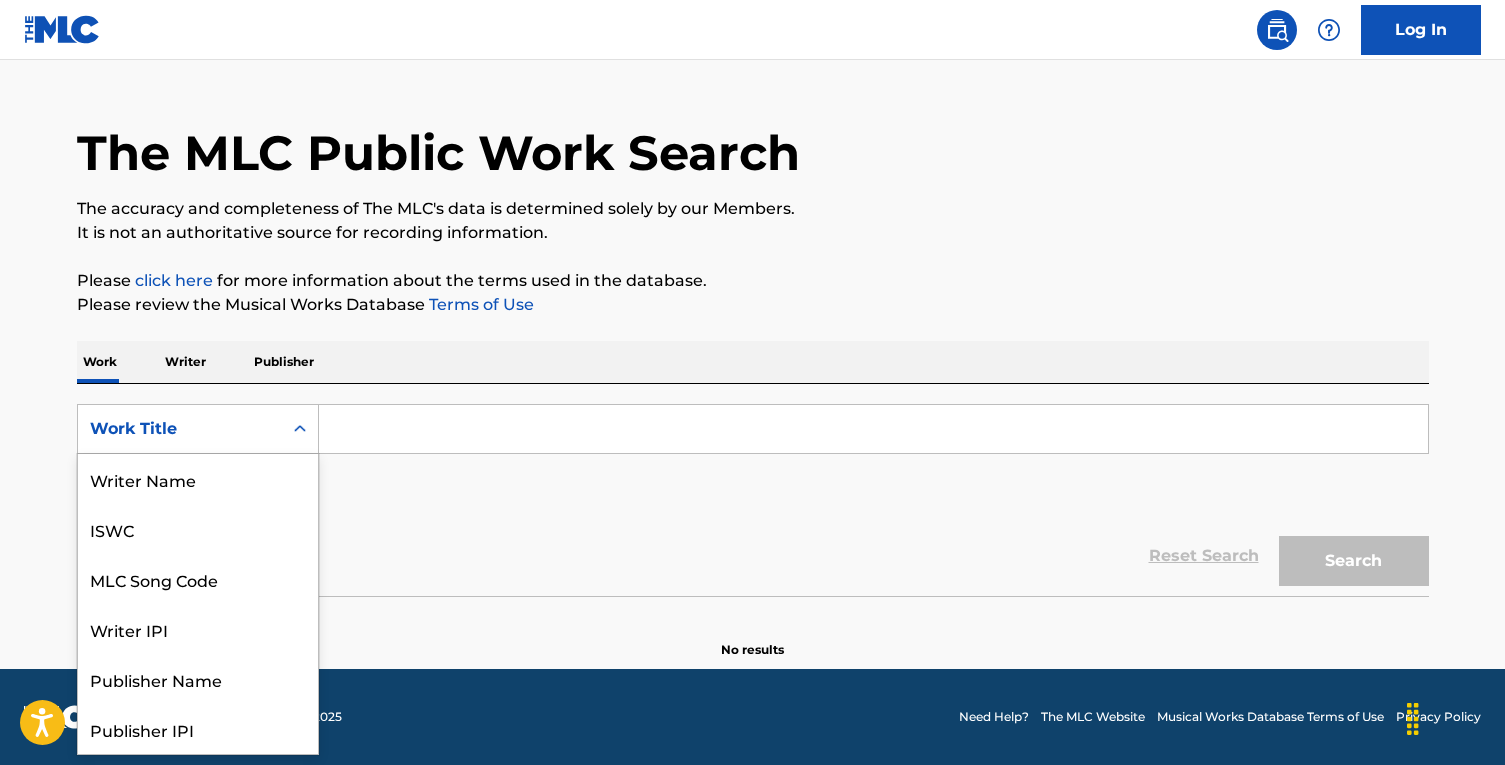 scroll, scrollTop: 100, scrollLeft: 0, axis: vertical 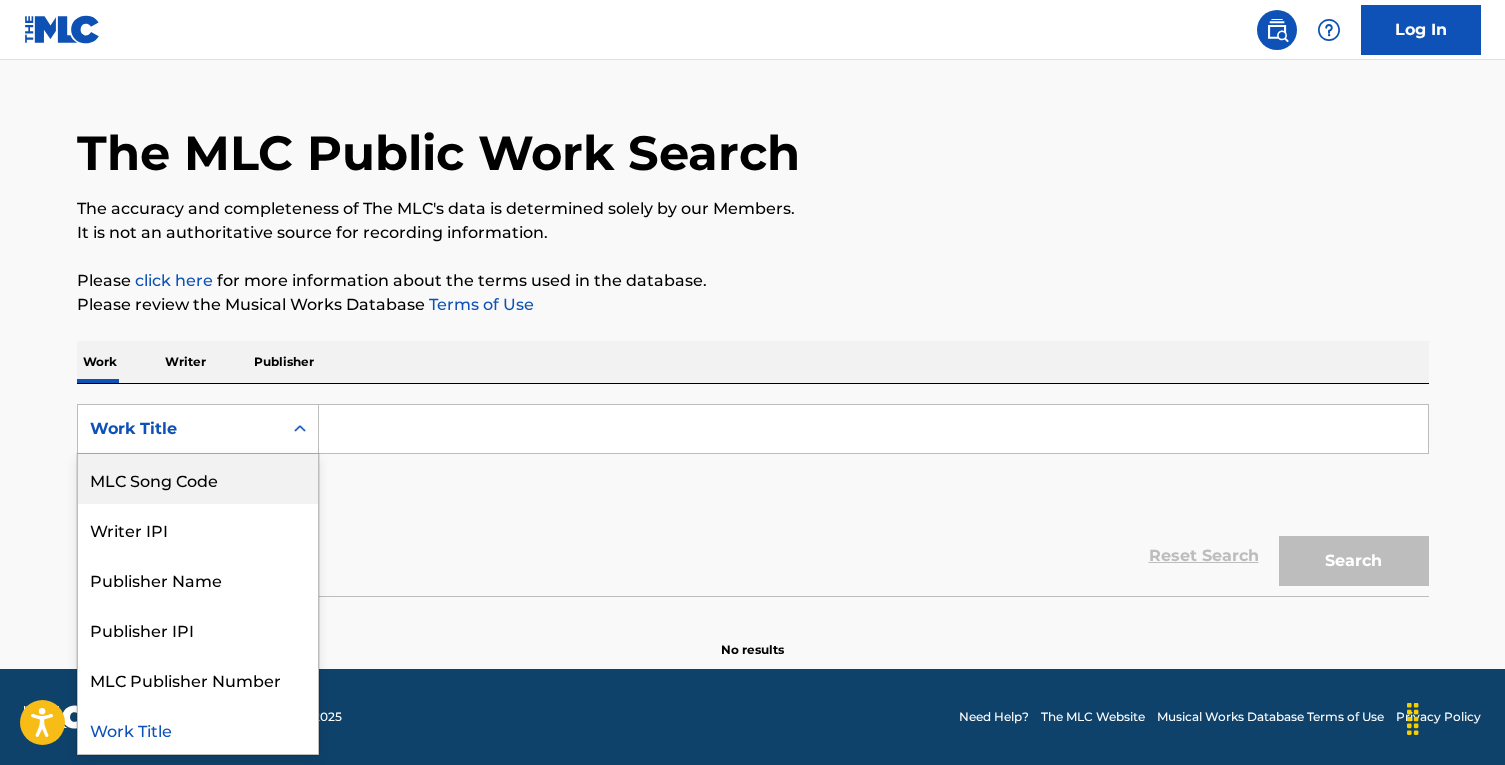 click at bounding box center [873, 429] 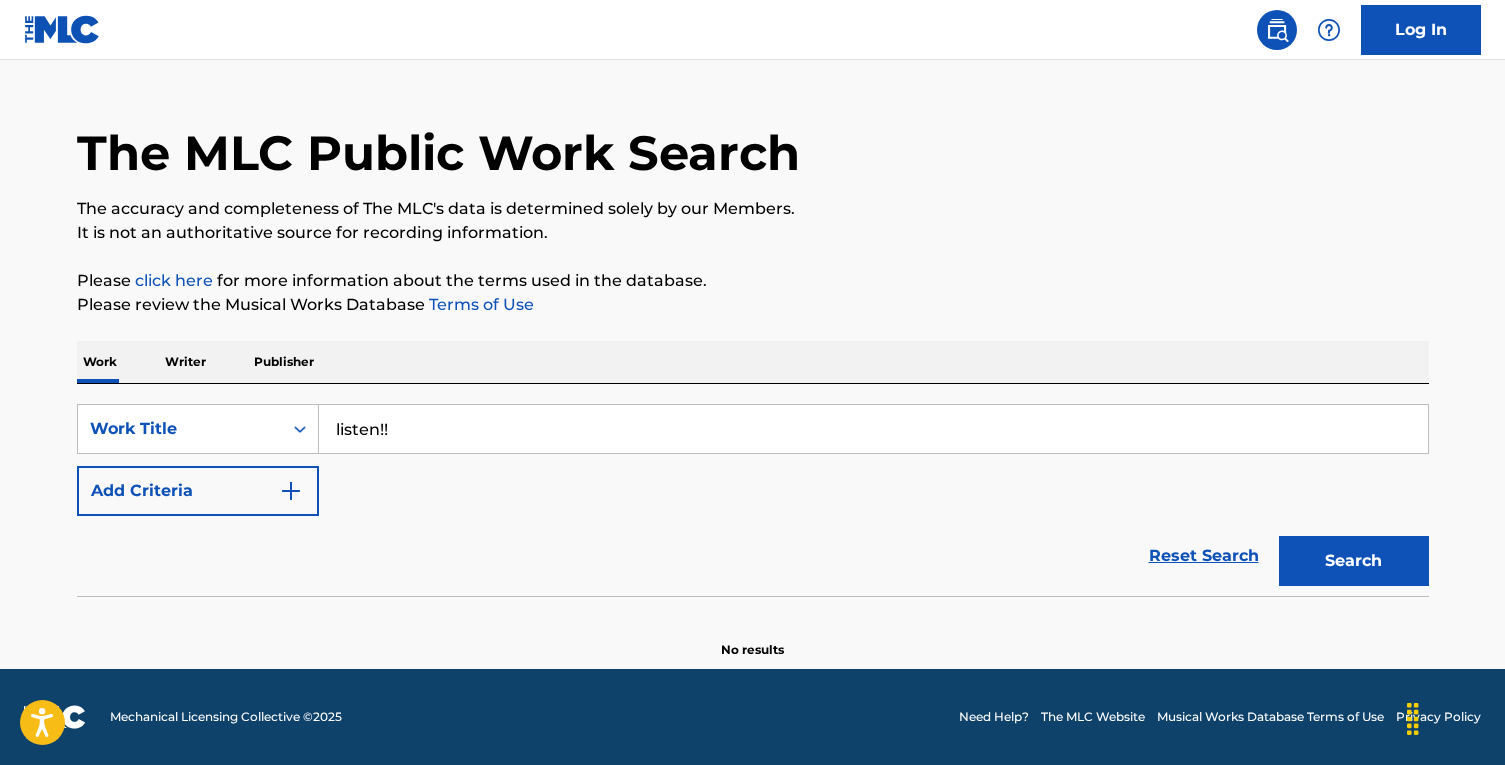 type on "listen!!" 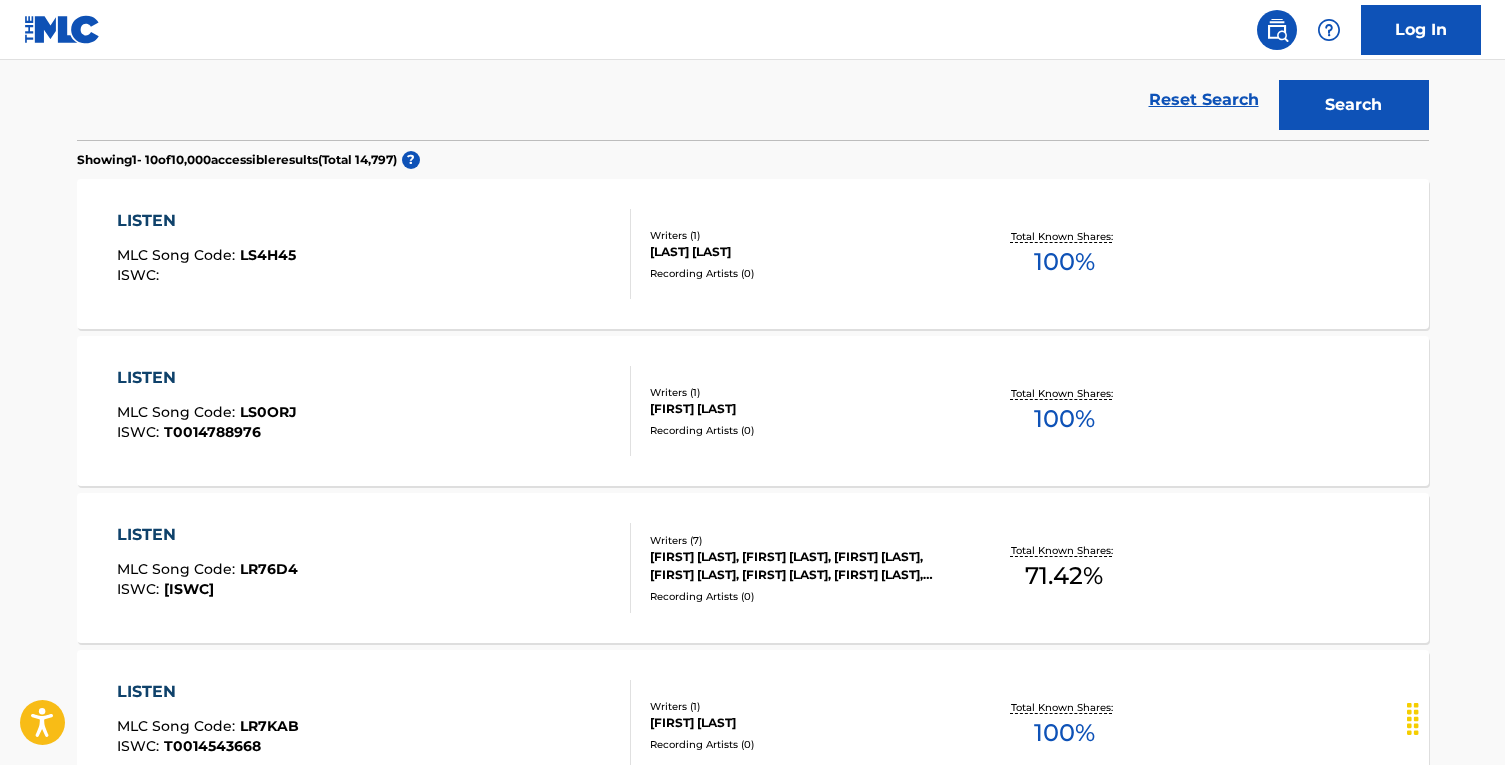 scroll, scrollTop: 0, scrollLeft: 0, axis: both 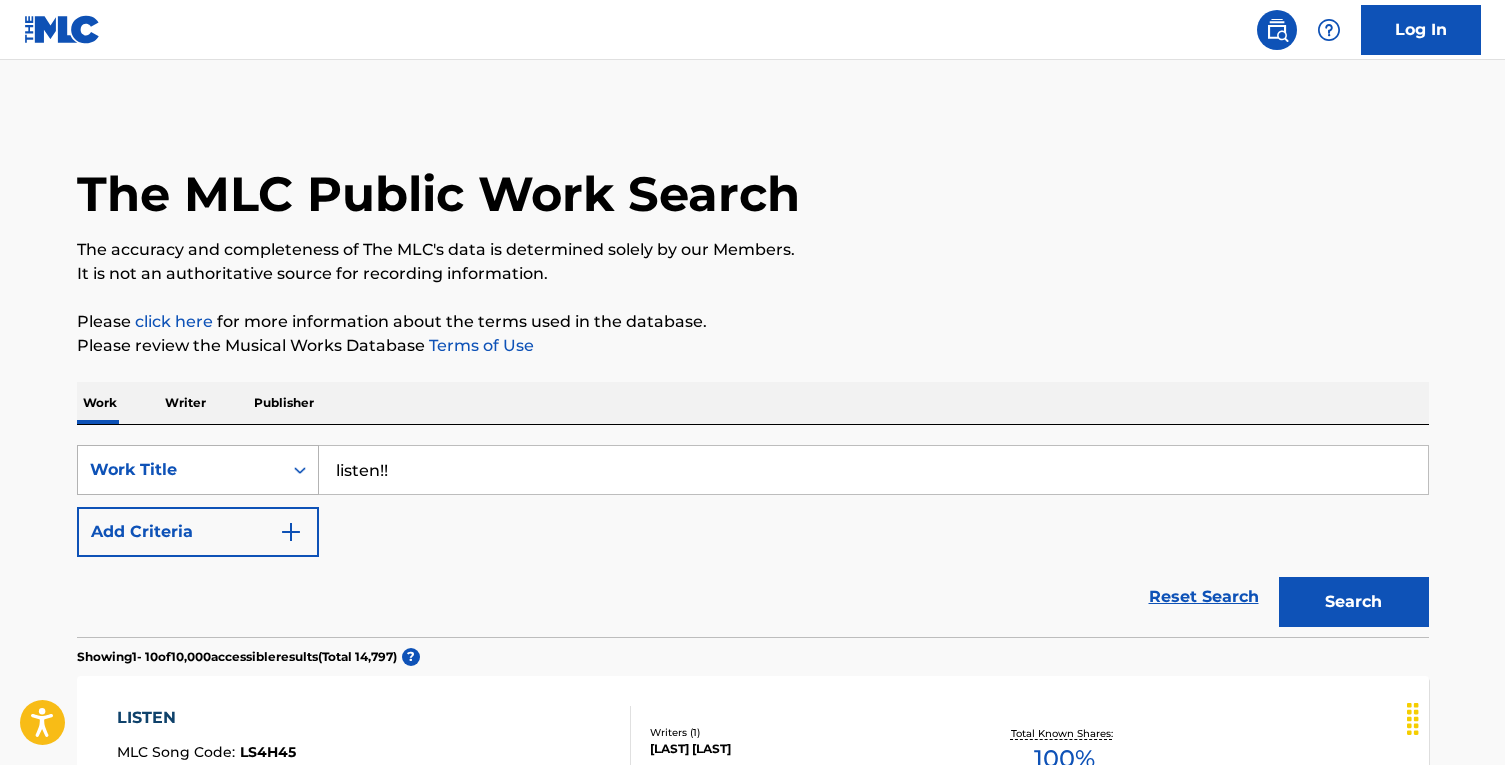 drag, startPoint x: 424, startPoint y: 464, endPoint x: 247, endPoint y: 452, distance: 177.40631 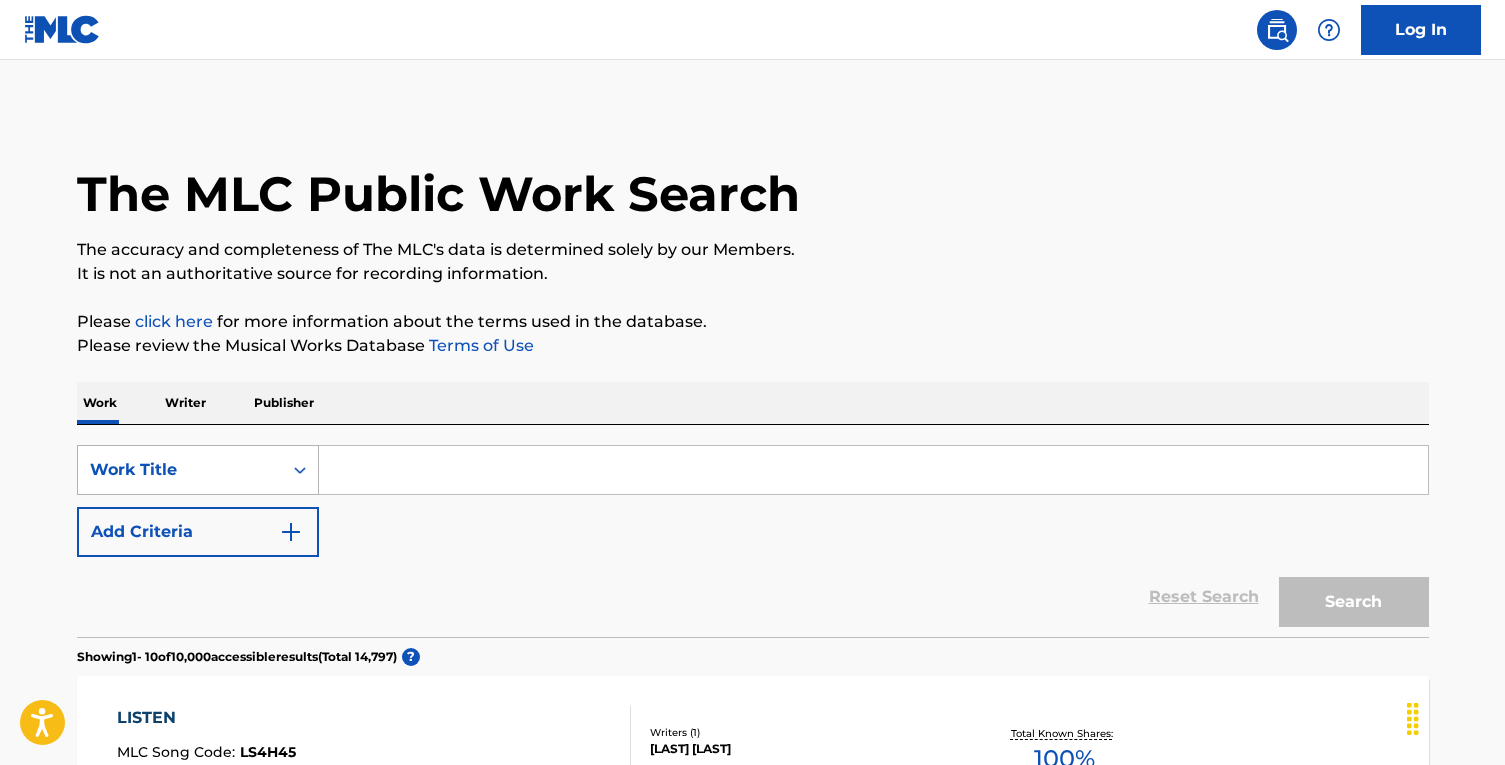 type 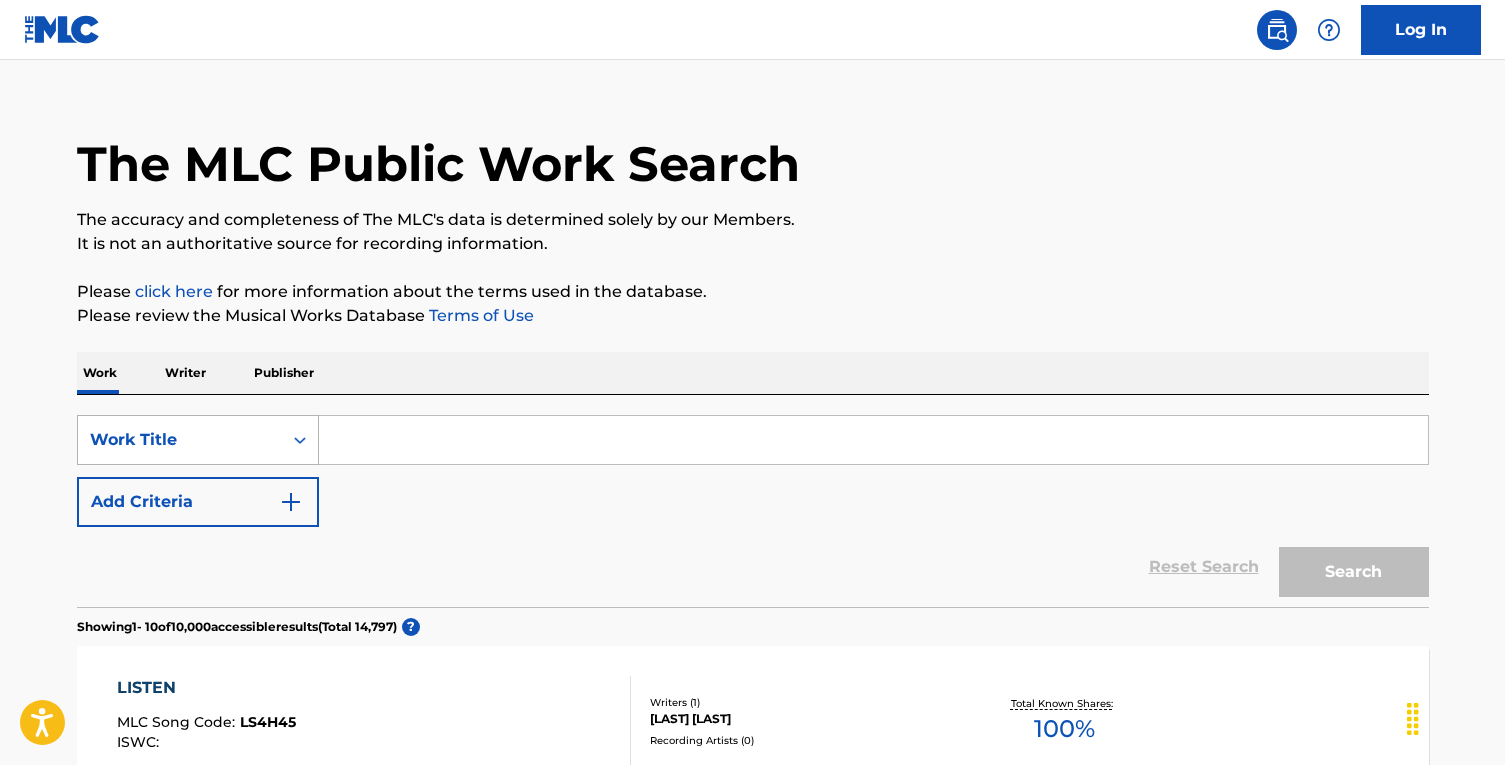 click on "Work Title" at bounding box center (198, 440) 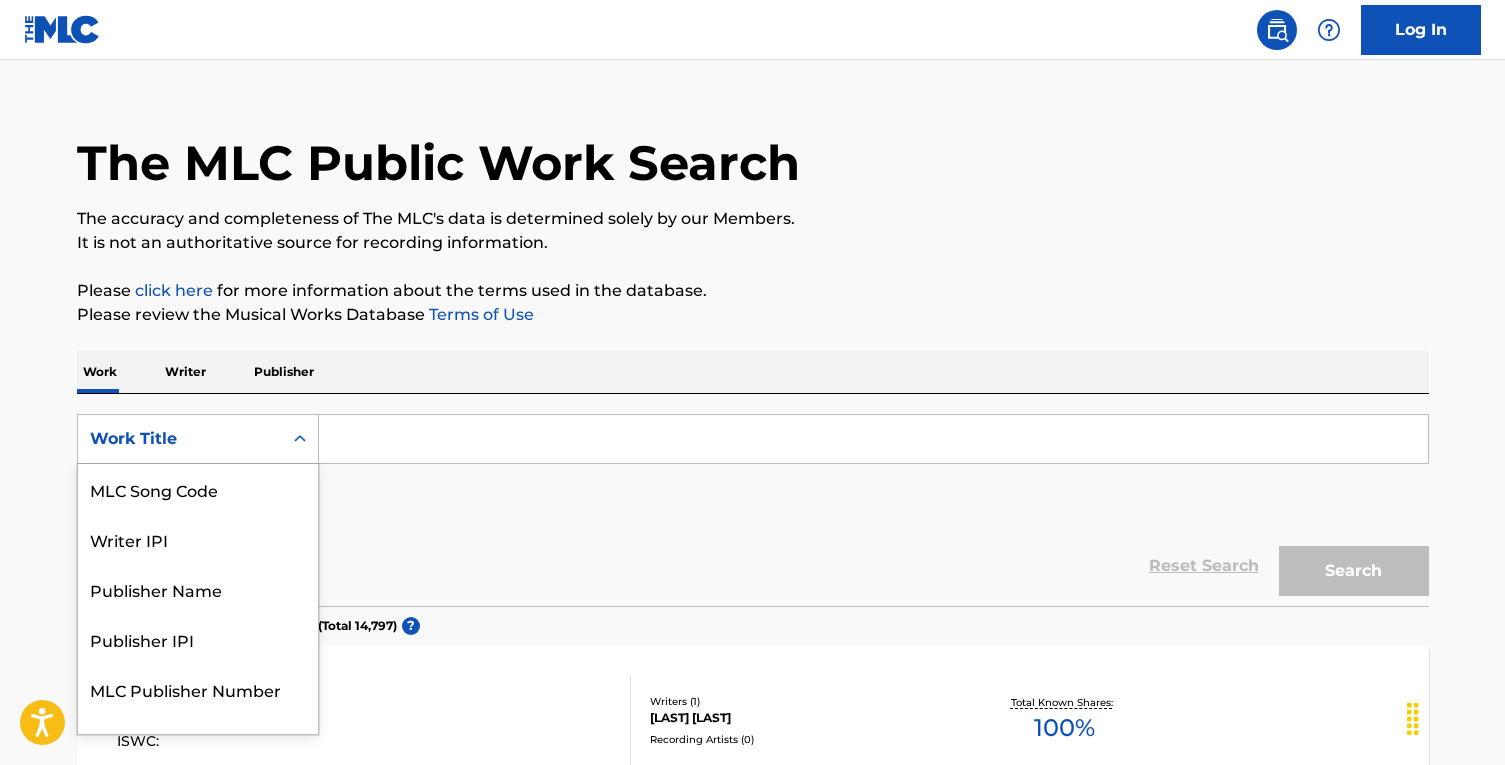 scroll, scrollTop: 0, scrollLeft: 0, axis: both 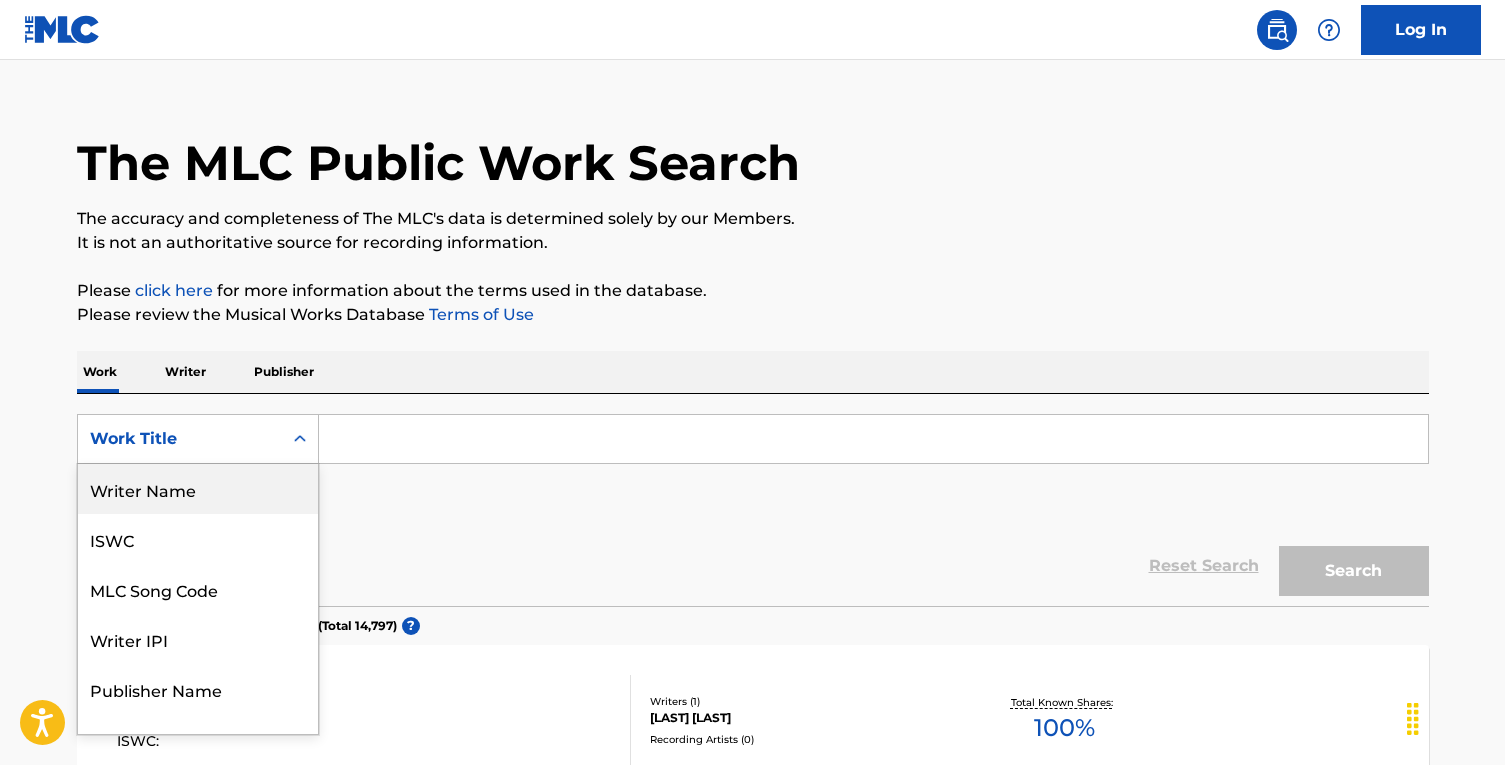 click on "Writer Name" at bounding box center [198, 489] 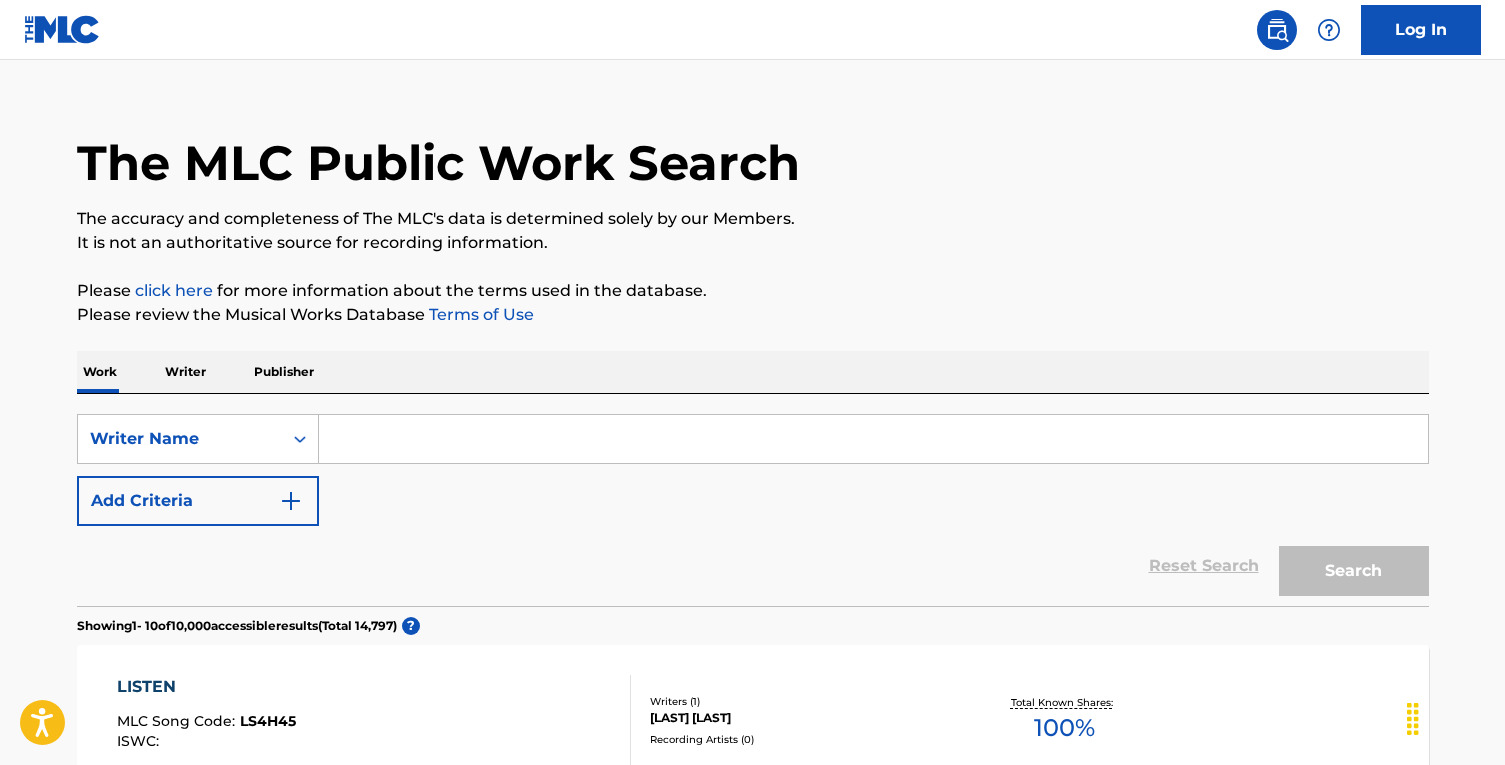 click at bounding box center [873, 439] 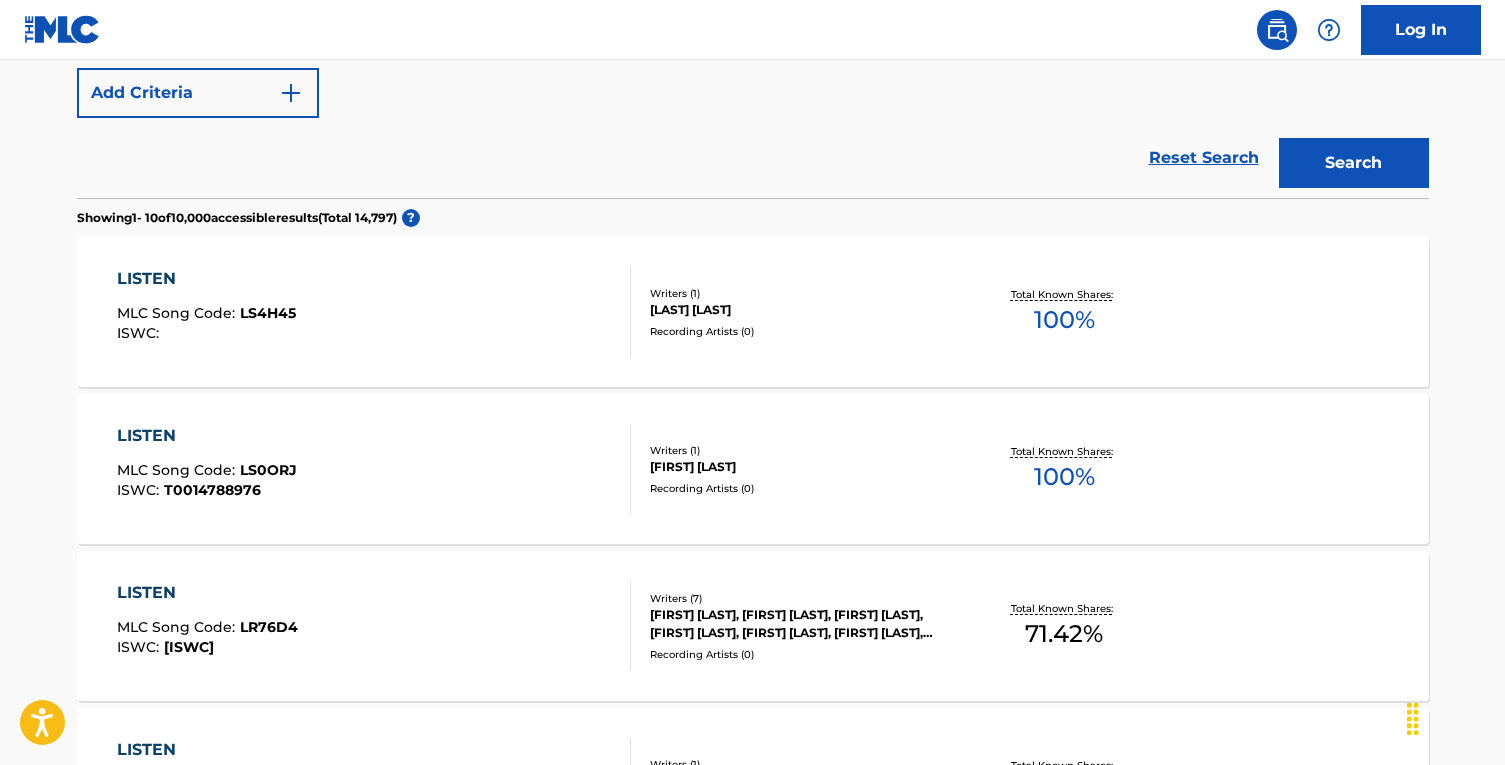 scroll, scrollTop: 0, scrollLeft: 0, axis: both 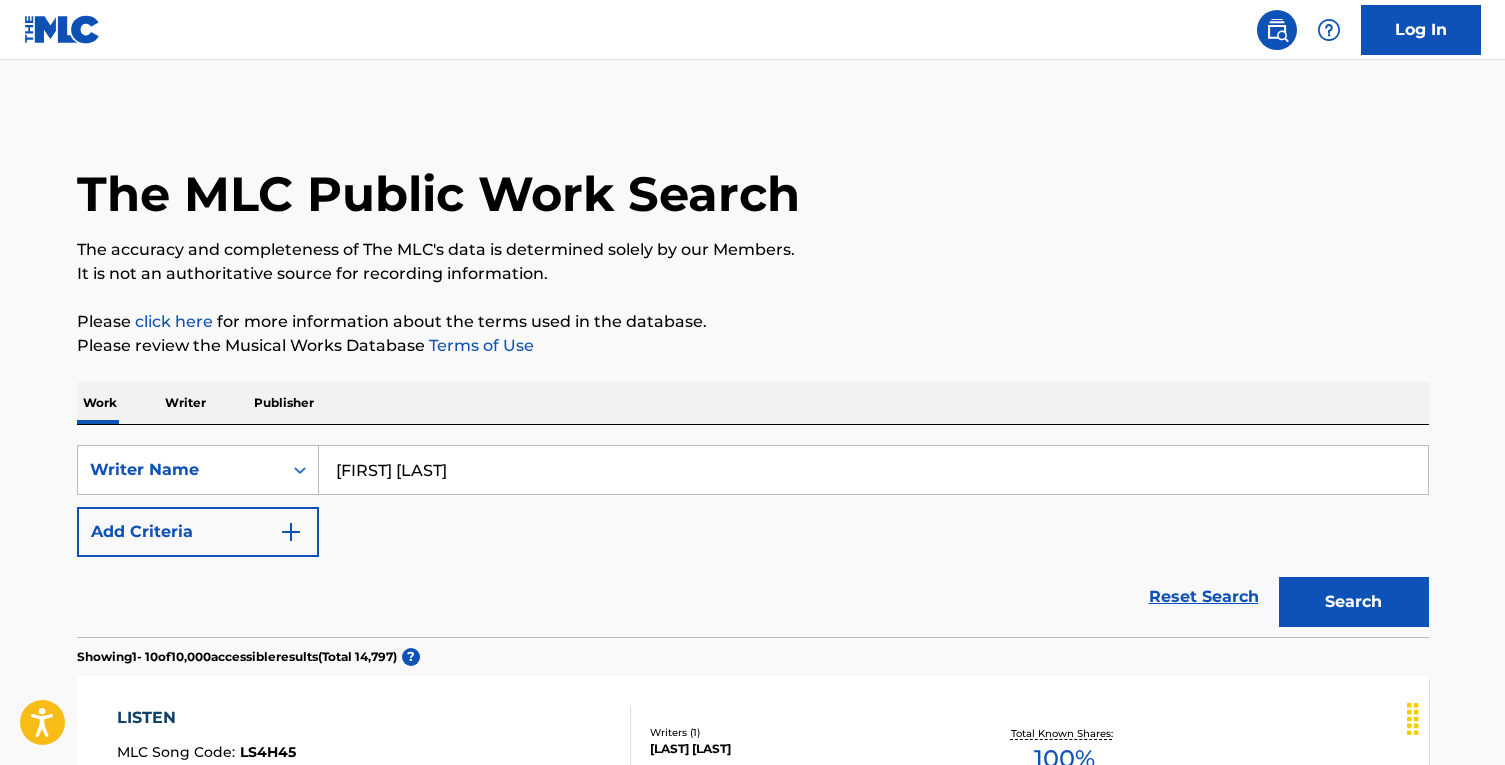 click on "[FIRST] [LAST]" at bounding box center (873, 470) 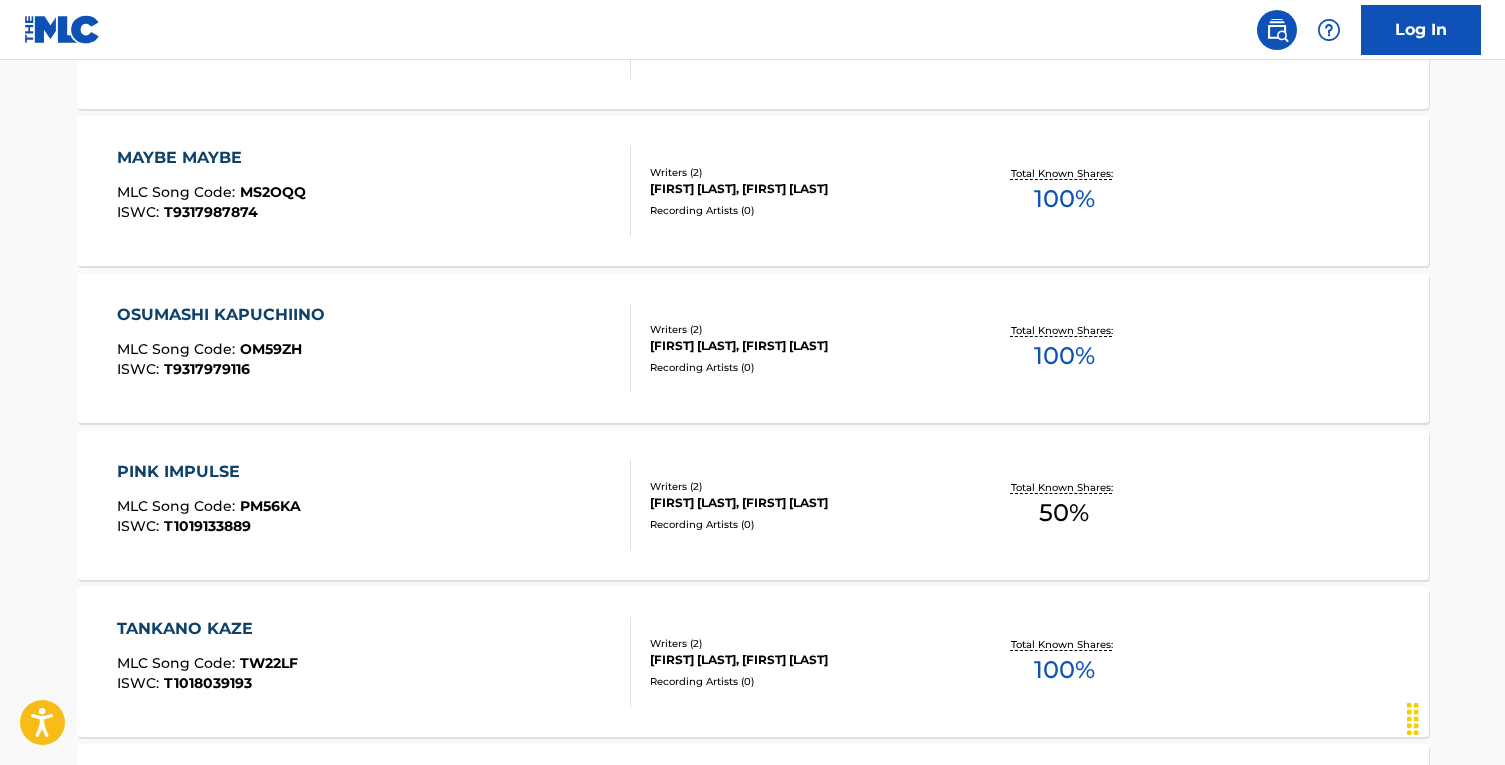 scroll, scrollTop: 1586, scrollLeft: 0, axis: vertical 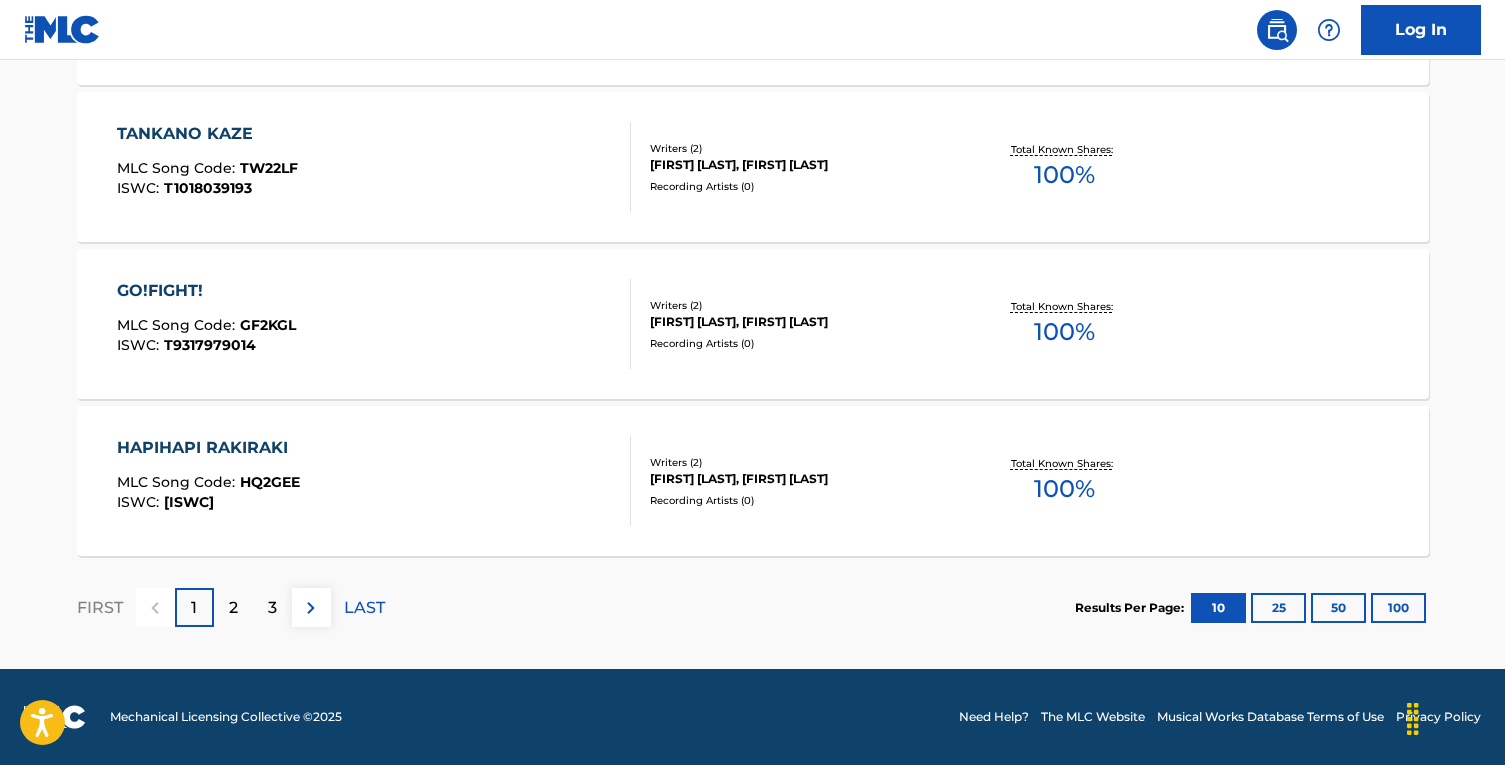 click on "2" at bounding box center (233, 607) 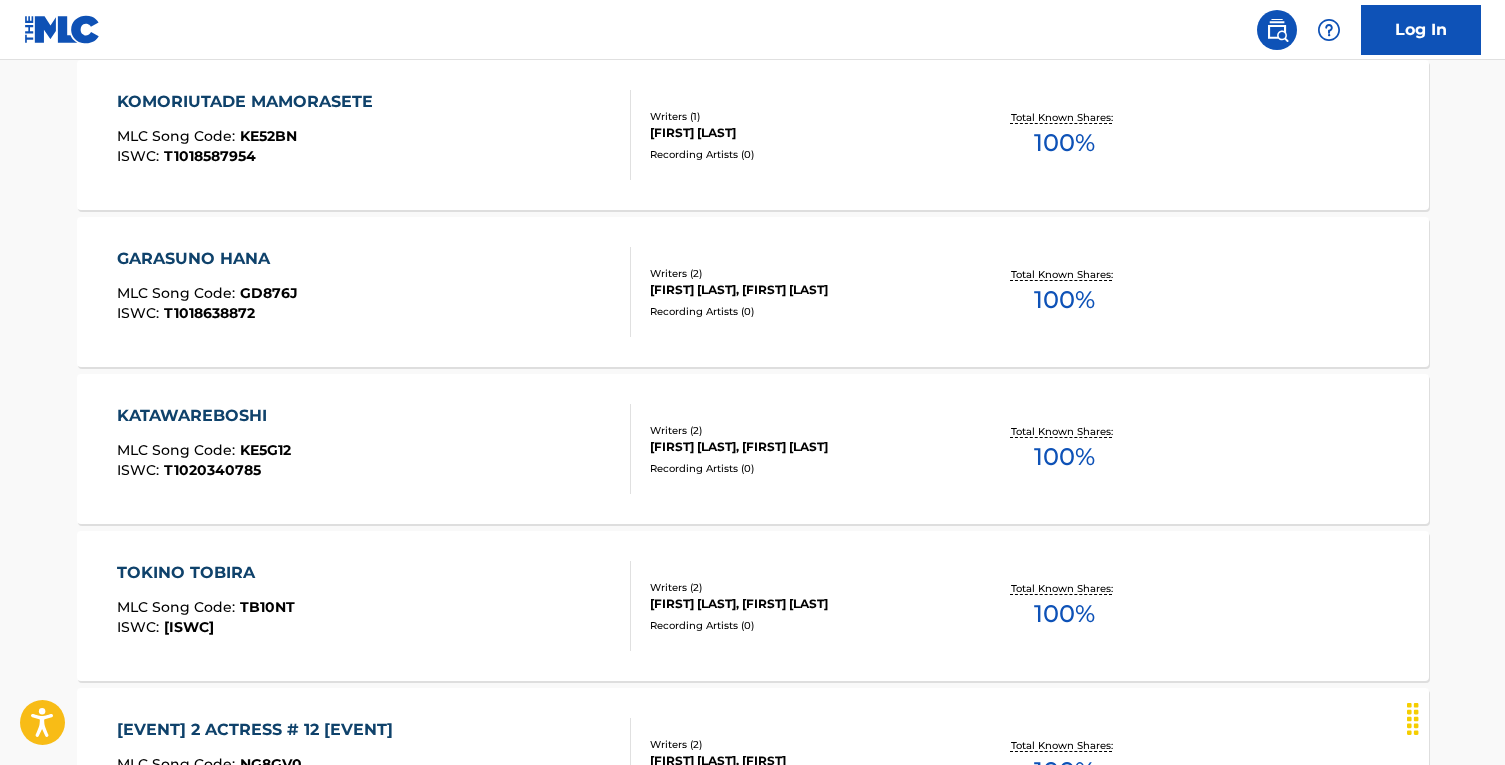scroll, scrollTop: 1659, scrollLeft: 0, axis: vertical 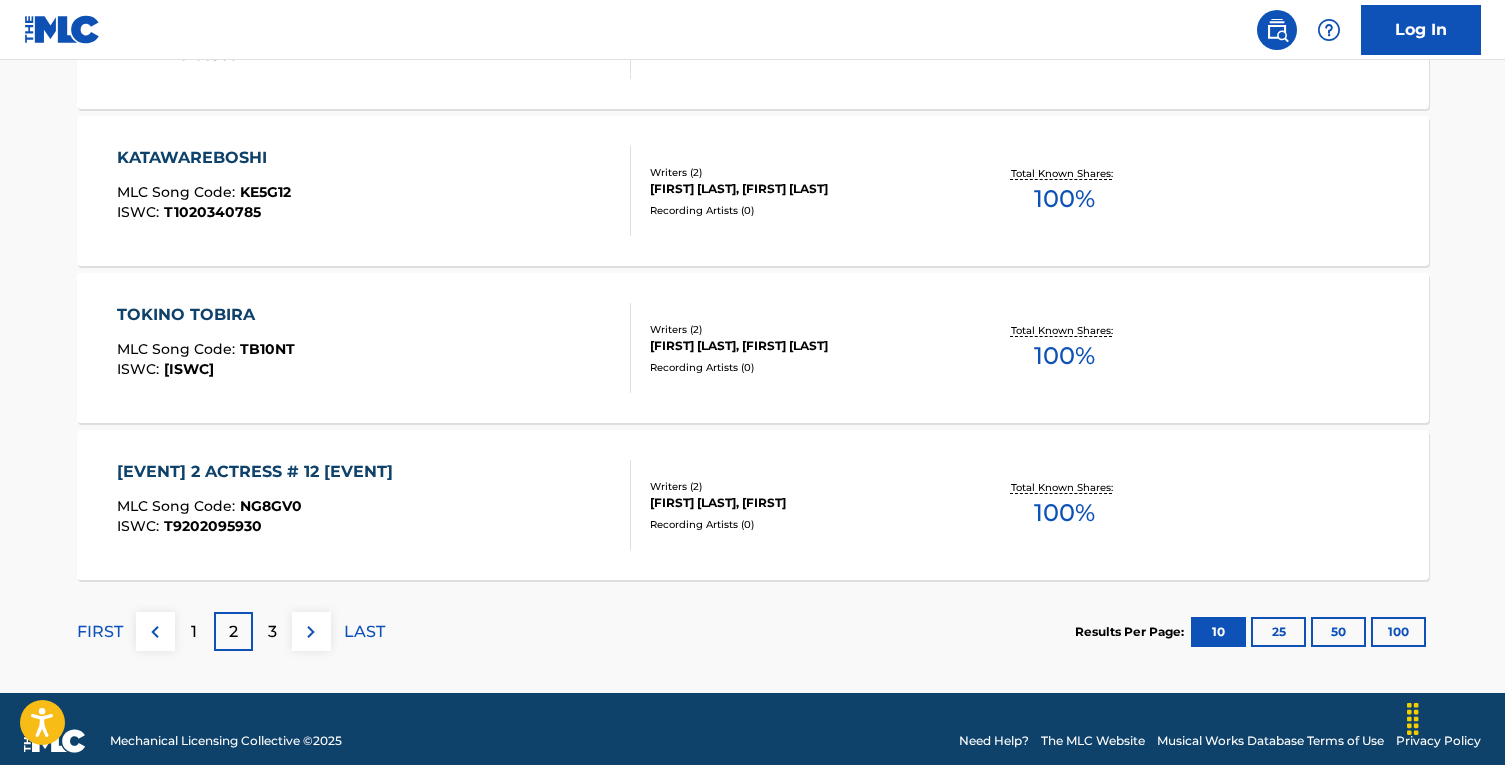 click on "3" at bounding box center (272, 632) 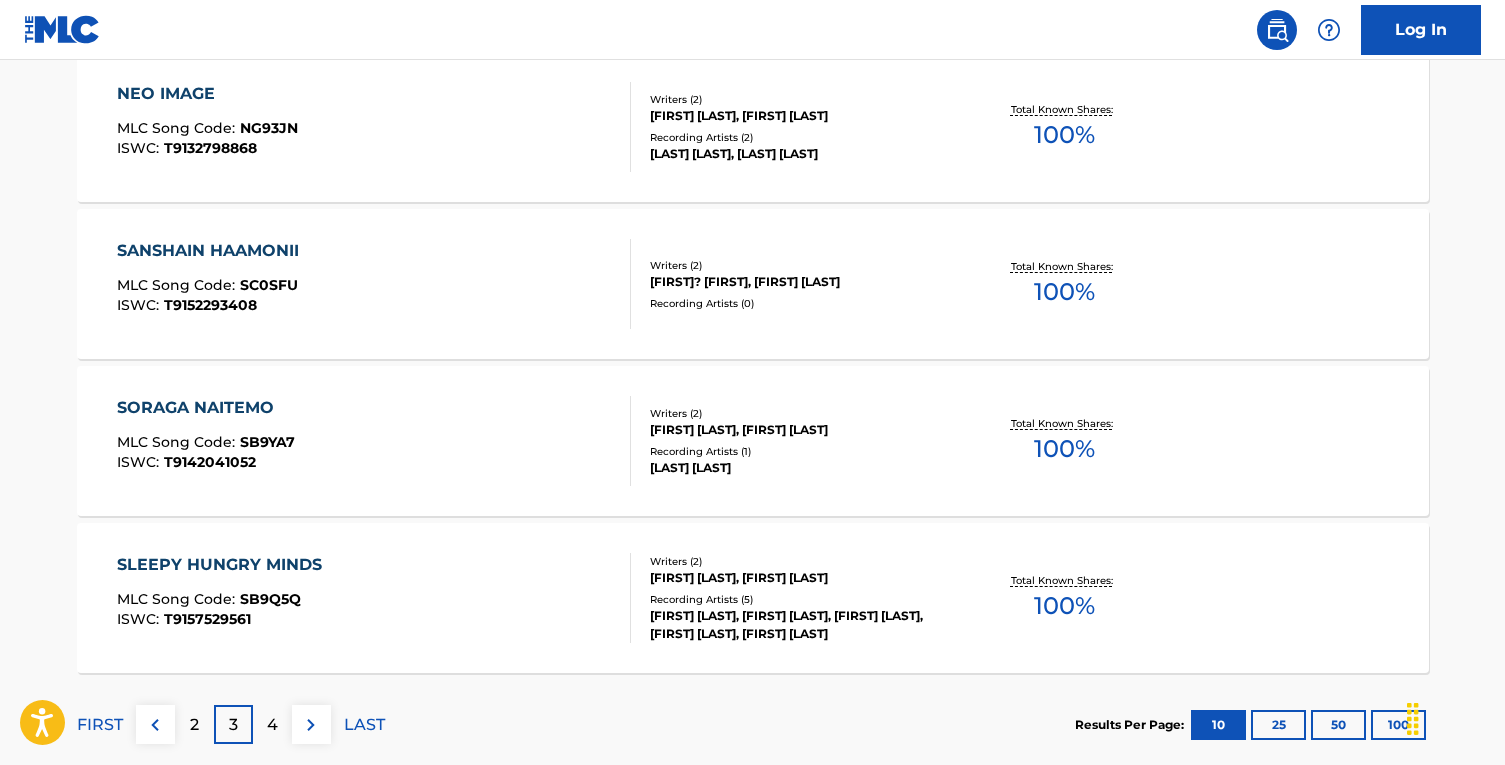 scroll, scrollTop: 1683, scrollLeft: 0, axis: vertical 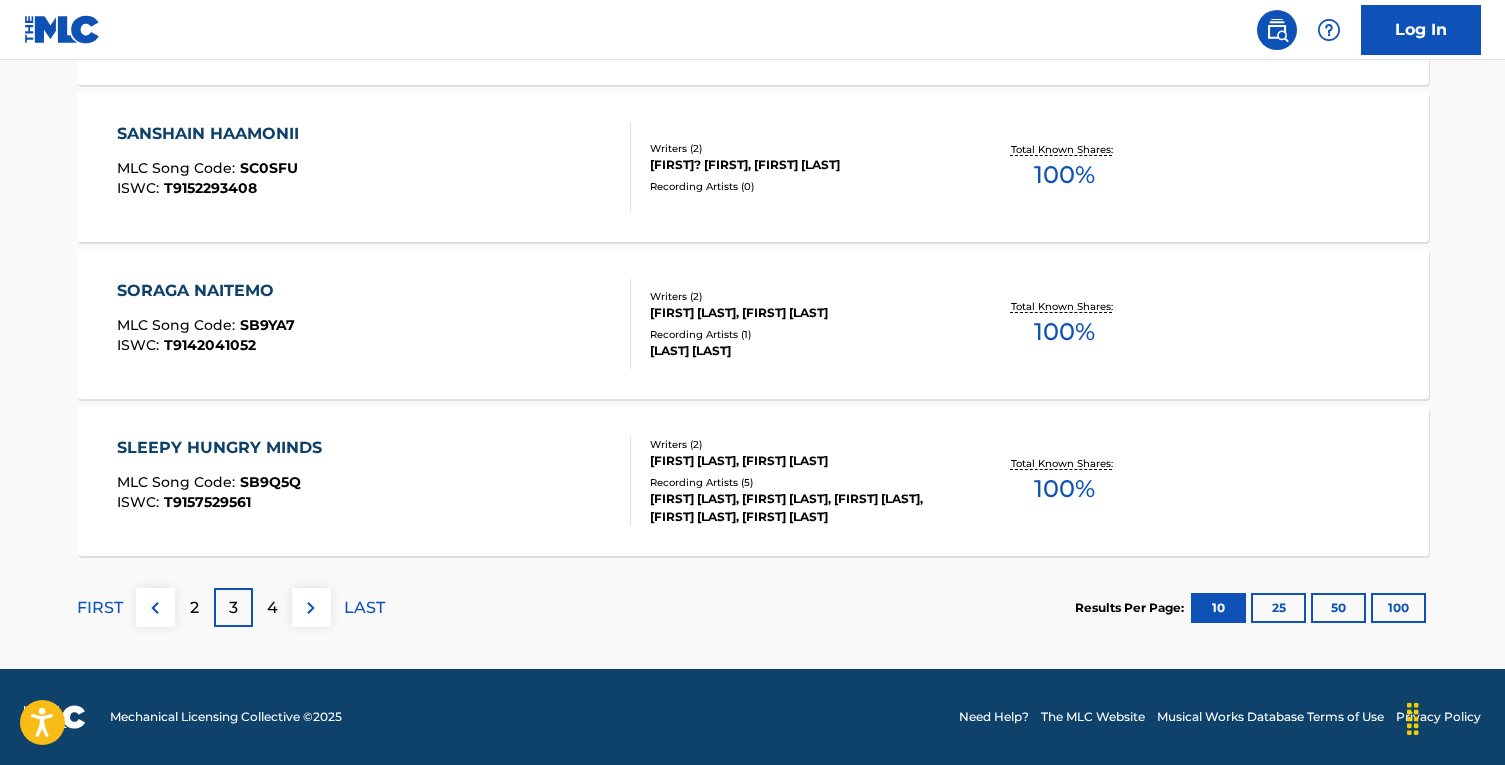 click on "4" at bounding box center (272, 607) 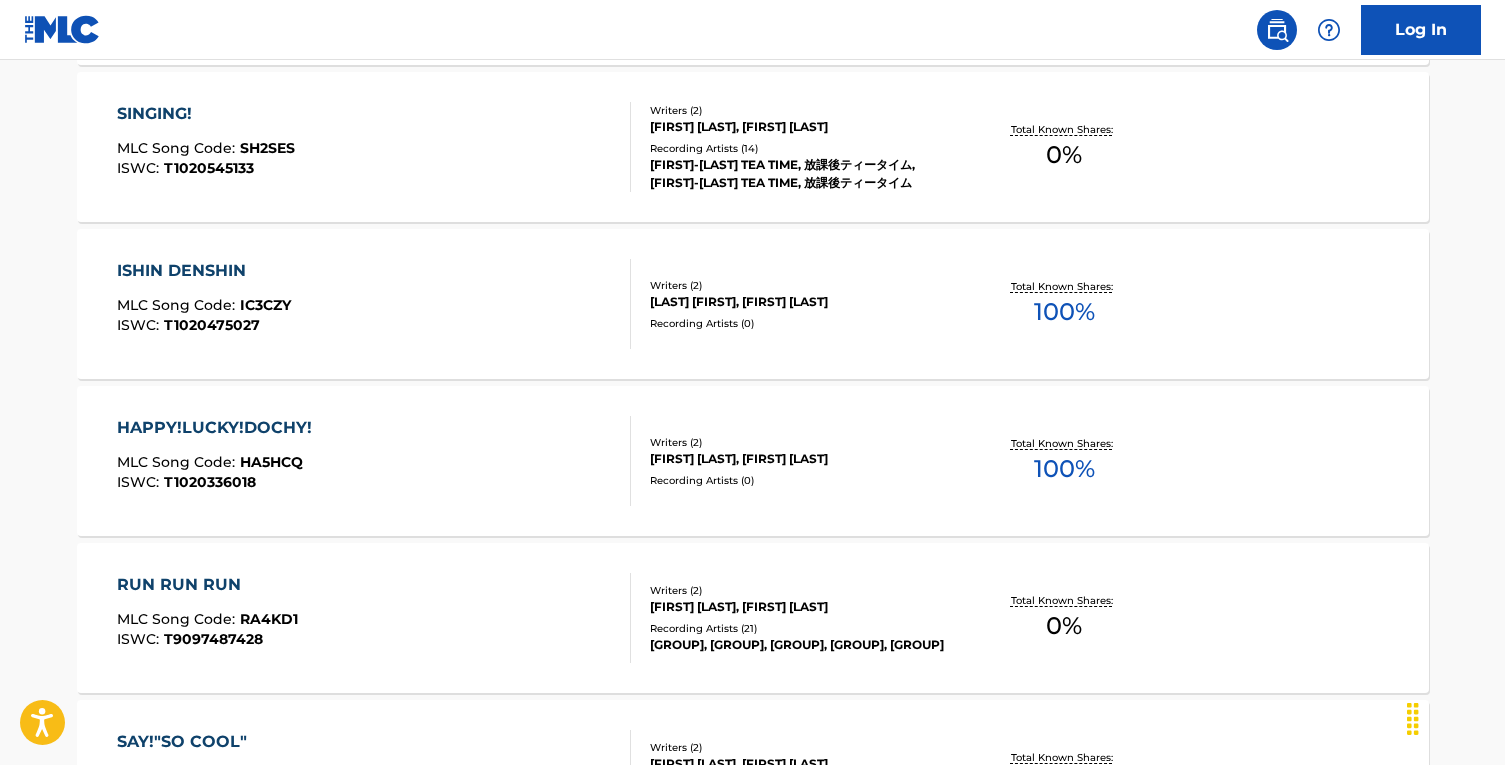 scroll, scrollTop: 1683, scrollLeft: 0, axis: vertical 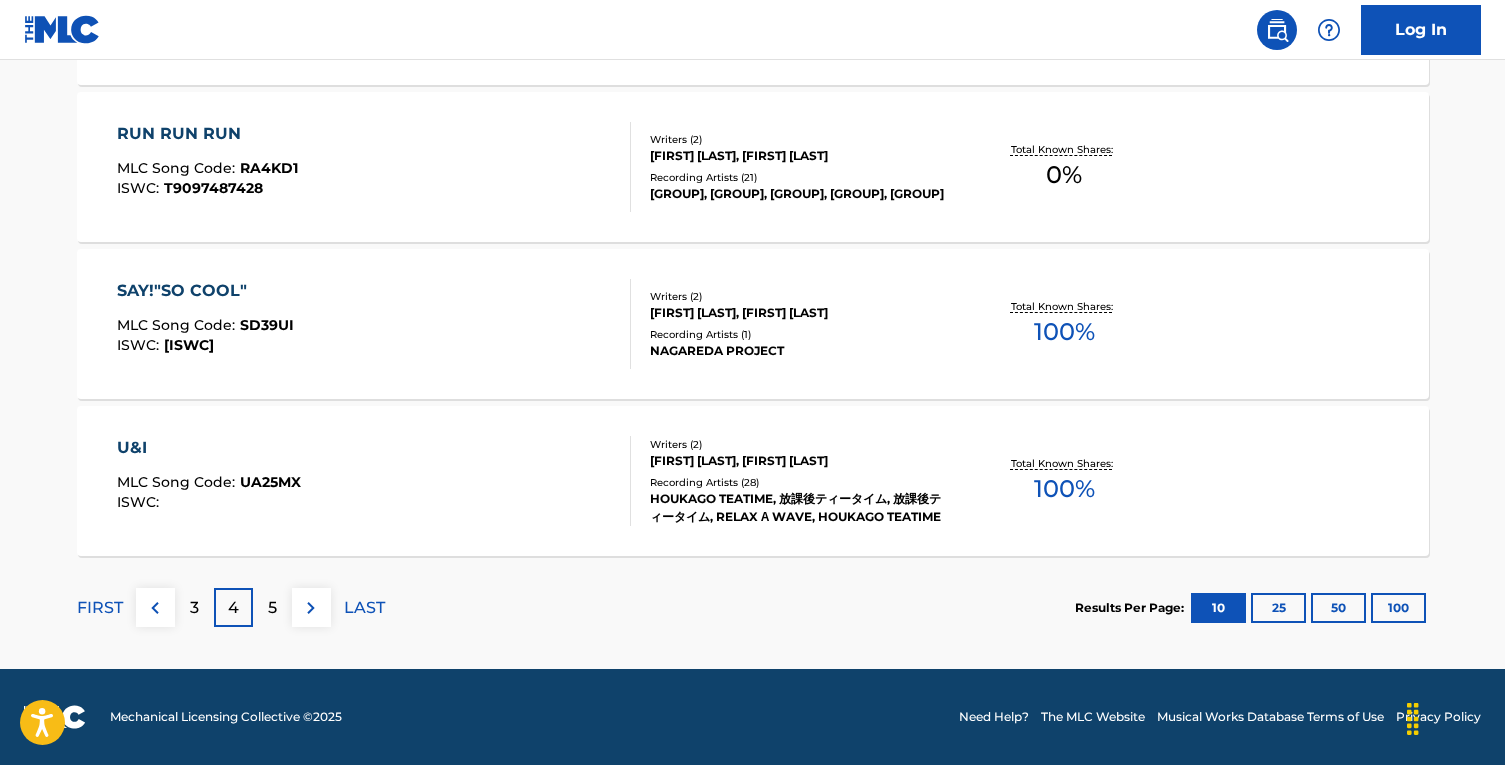 click on "5" at bounding box center [272, 607] 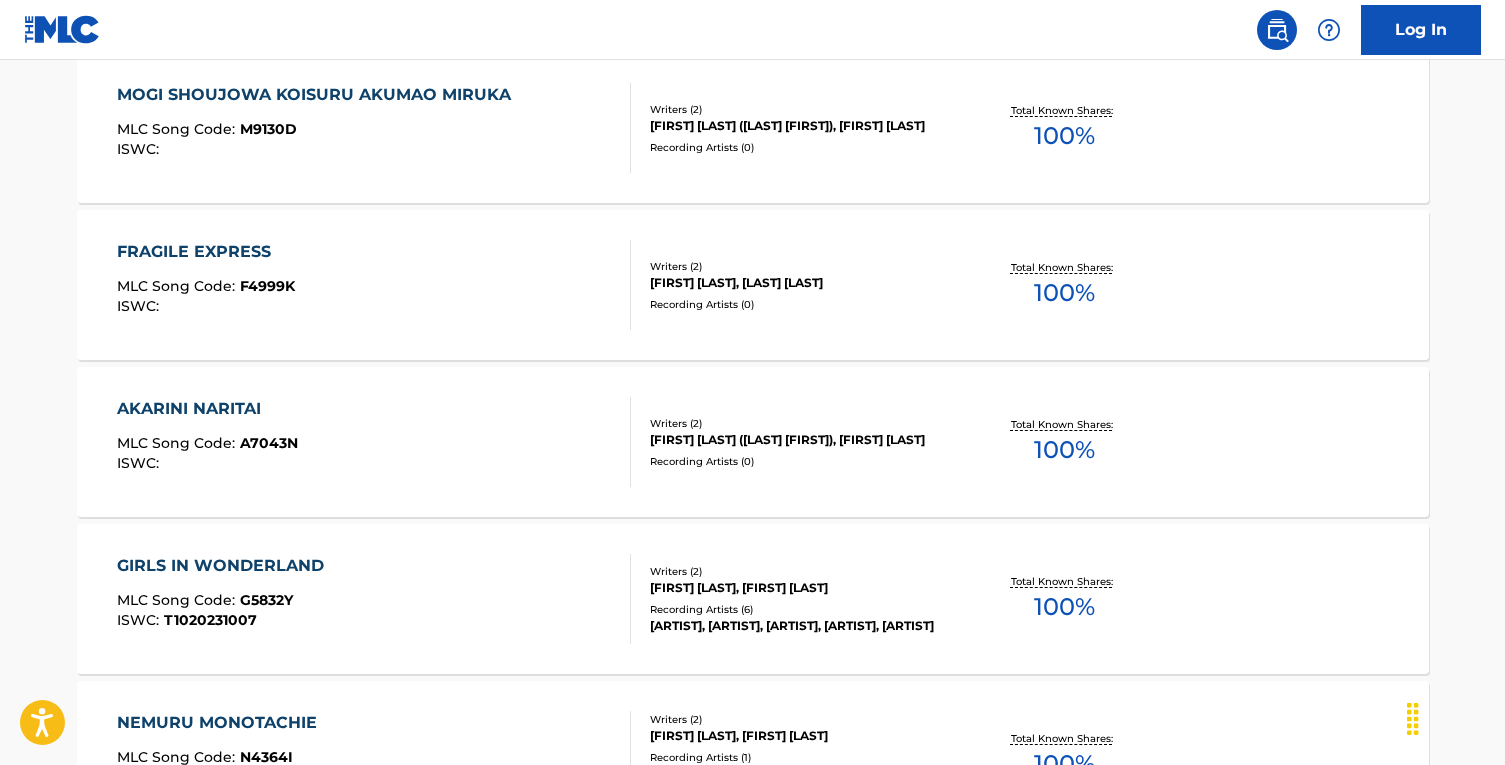 scroll, scrollTop: 1683, scrollLeft: 0, axis: vertical 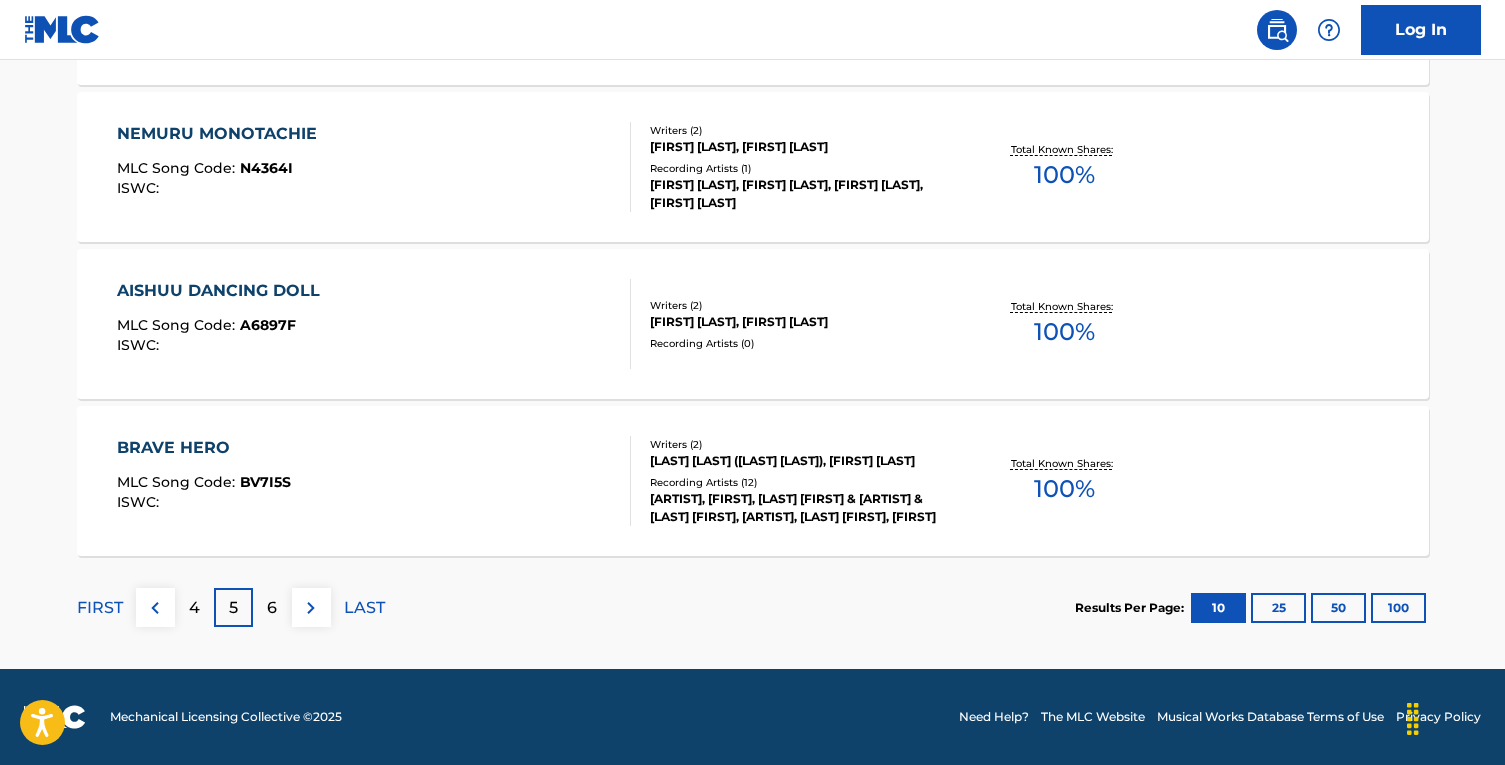 click on "6" at bounding box center [272, 607] 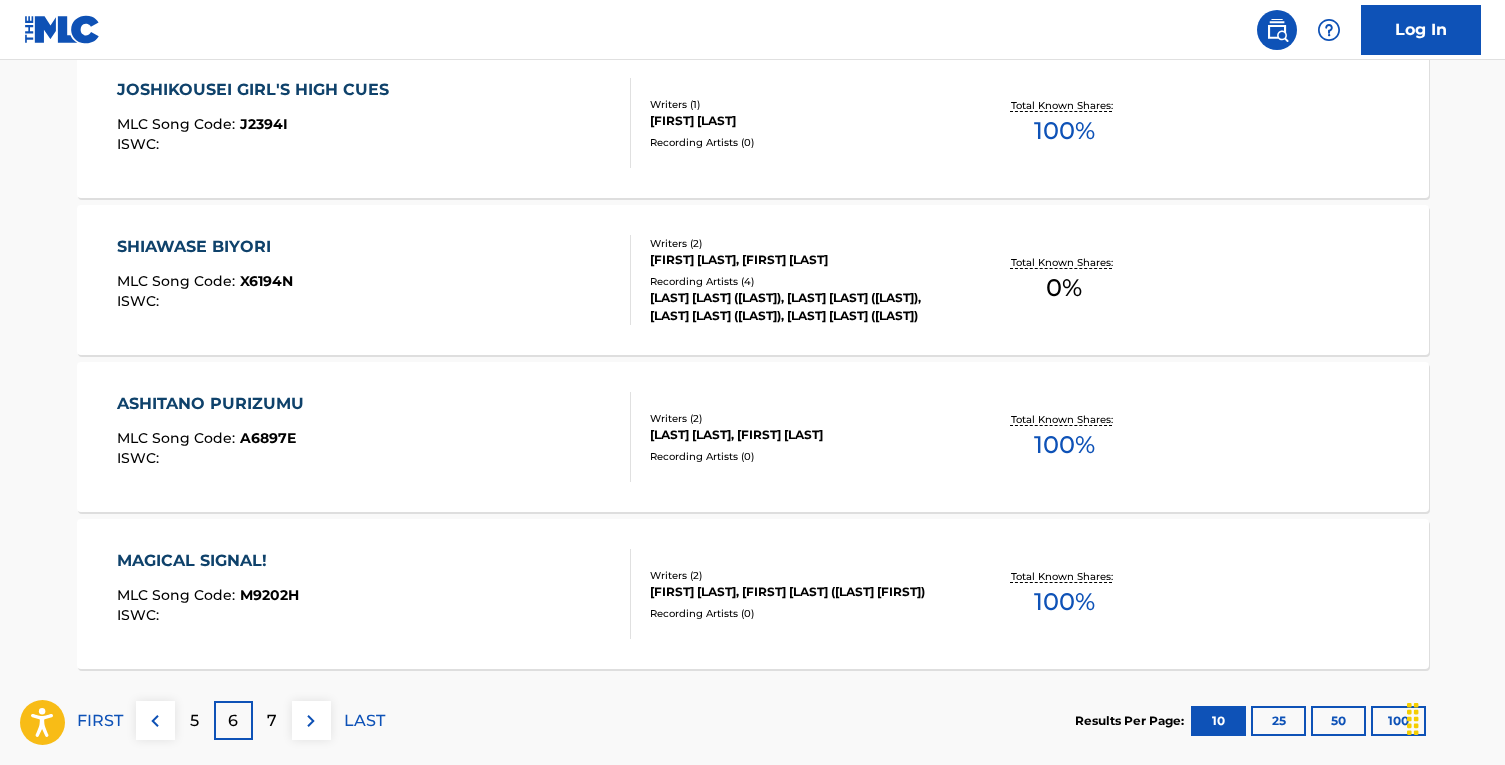 scroll, scrollTop: 1683, scrollLeft: 0, axis: vertical 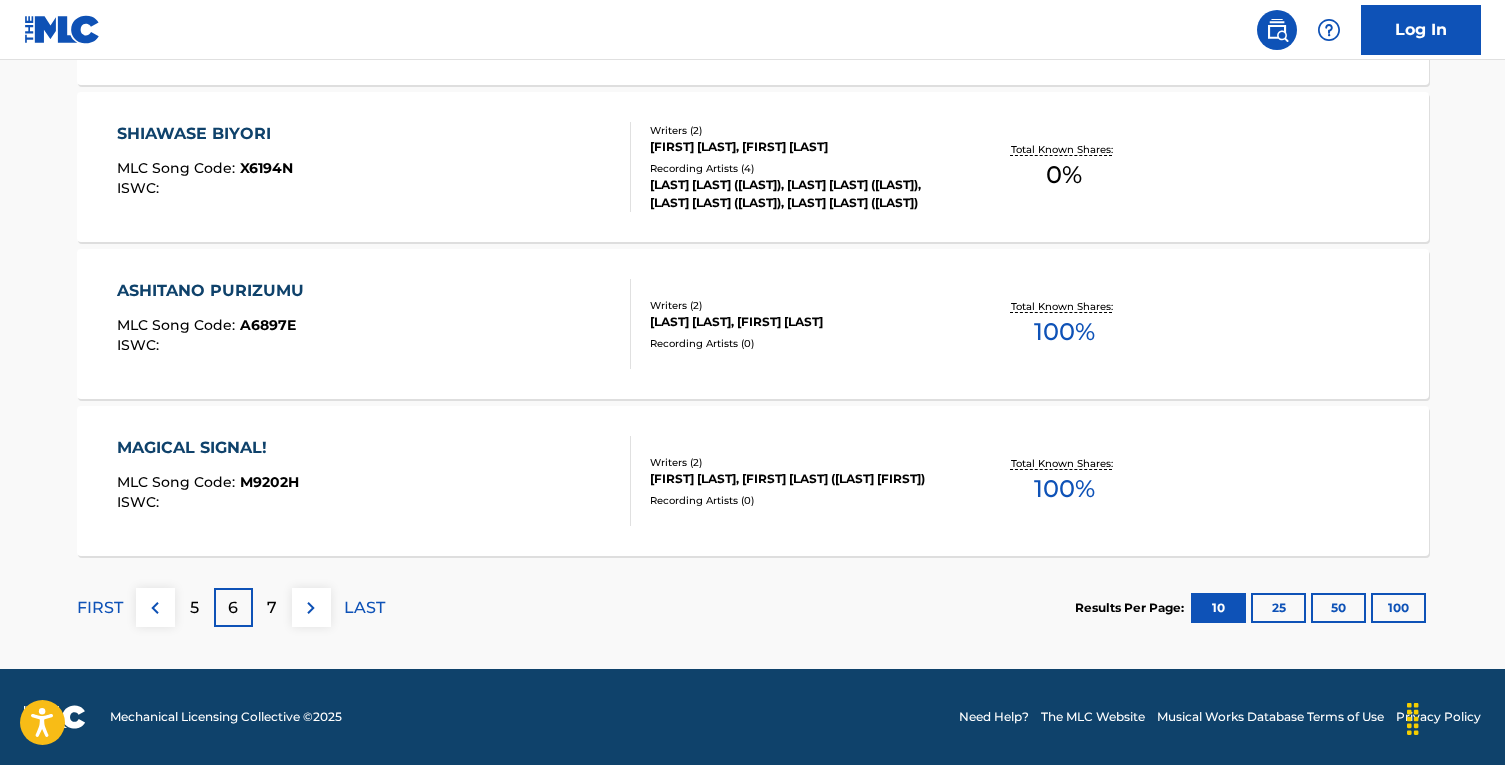 click on "7" at bounding box center [272, 607] 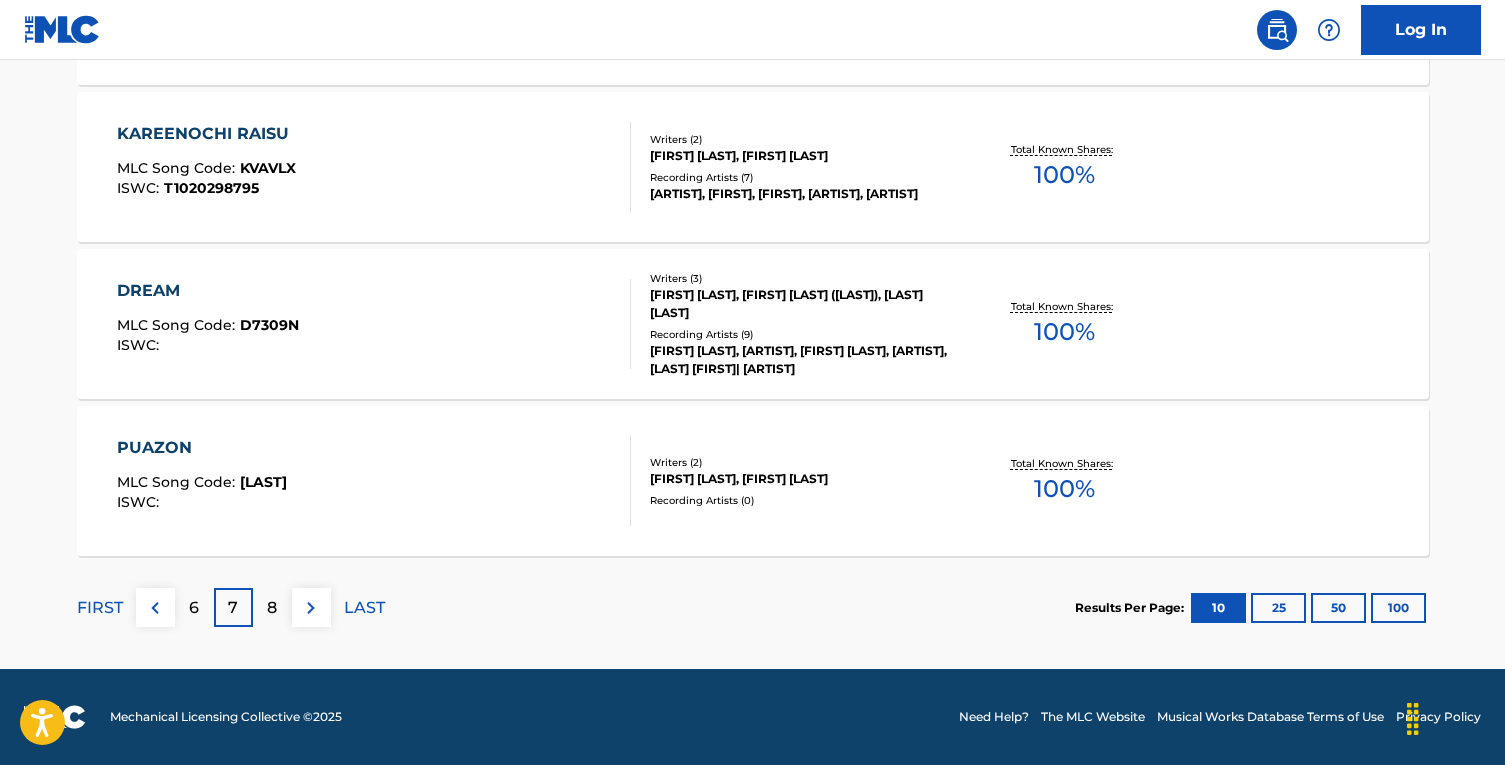 click on "8" at bounding box center (272, 607) 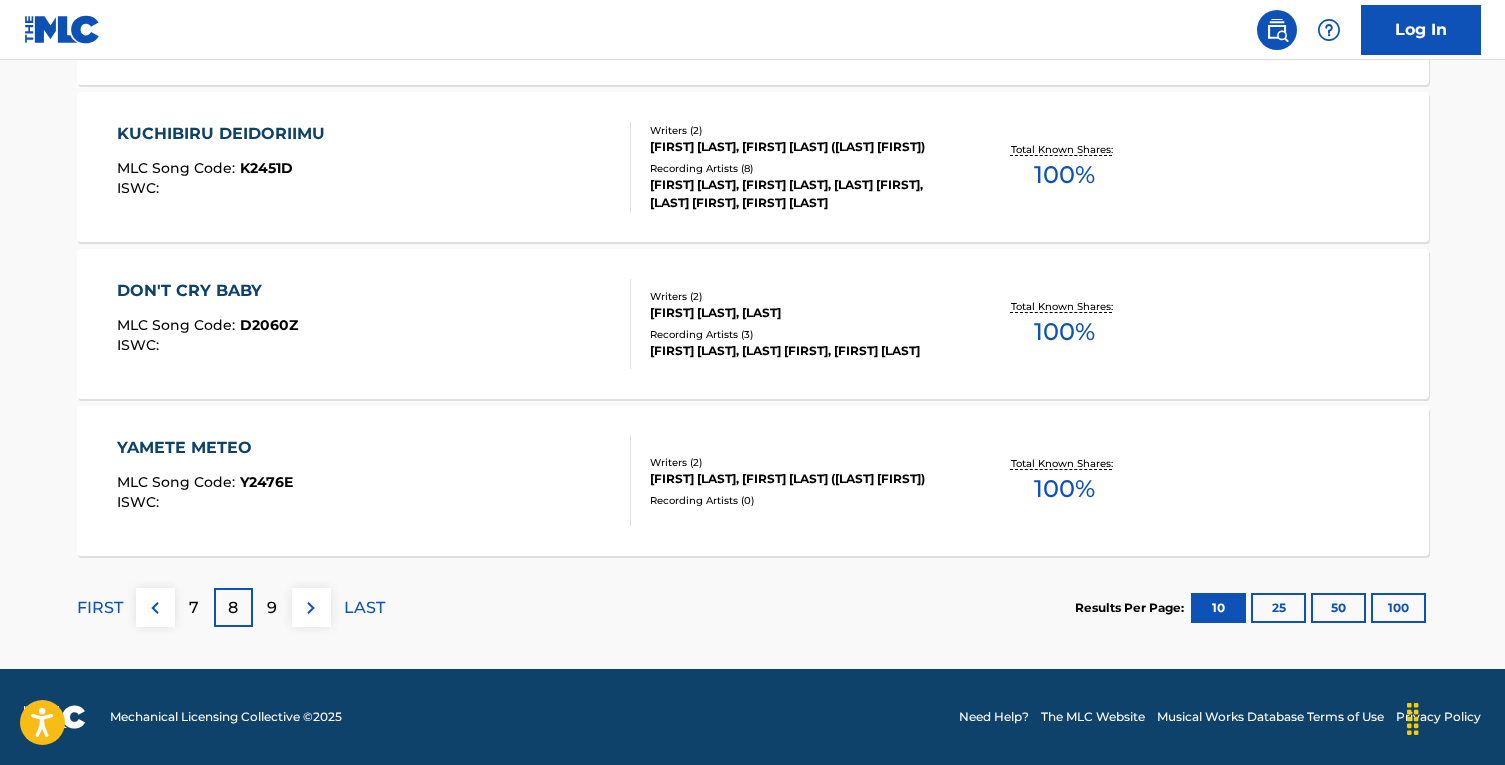 click on "9" at bounding box center (272, 607) 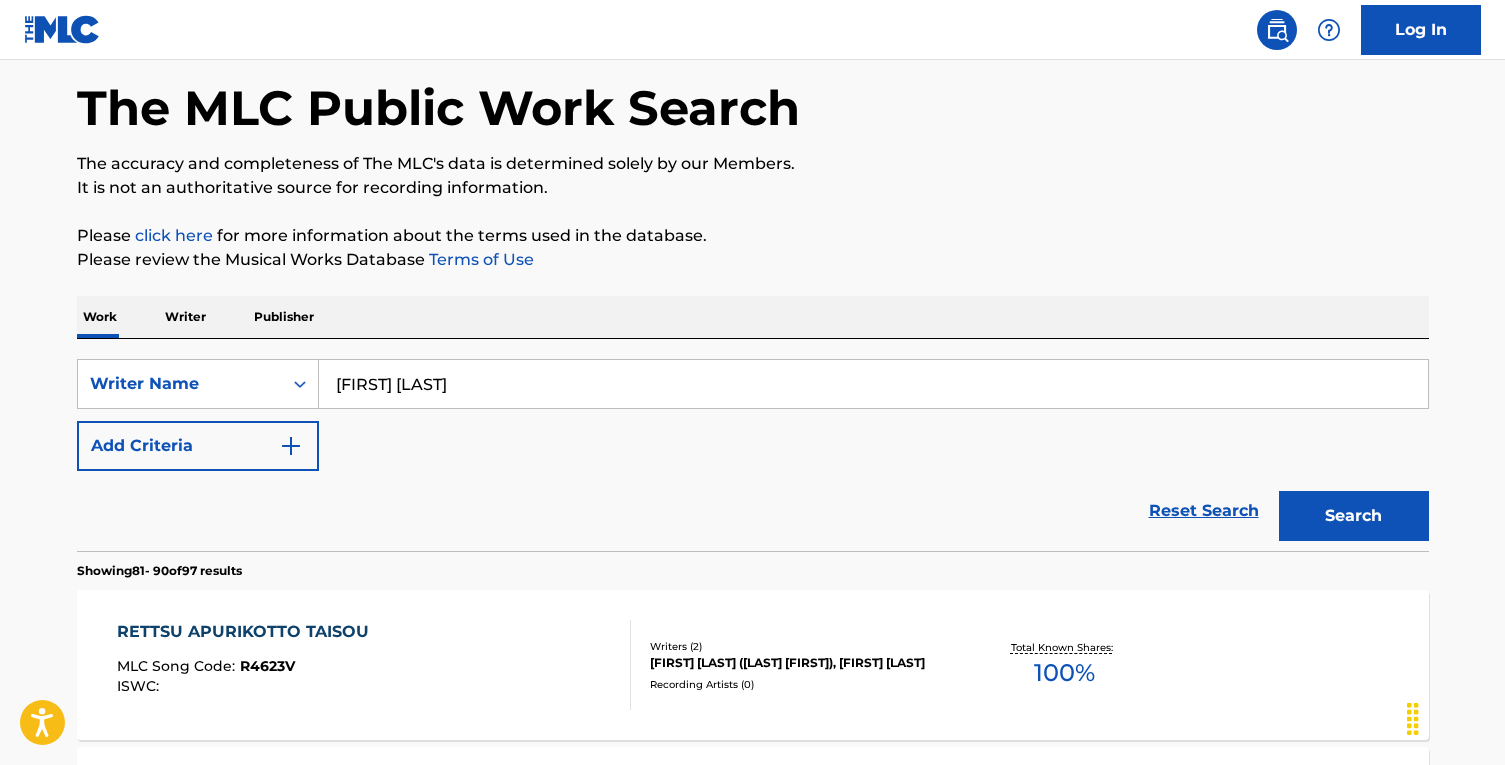 scroll, scrollTop: 0, scrollLeft: 0, axis: both 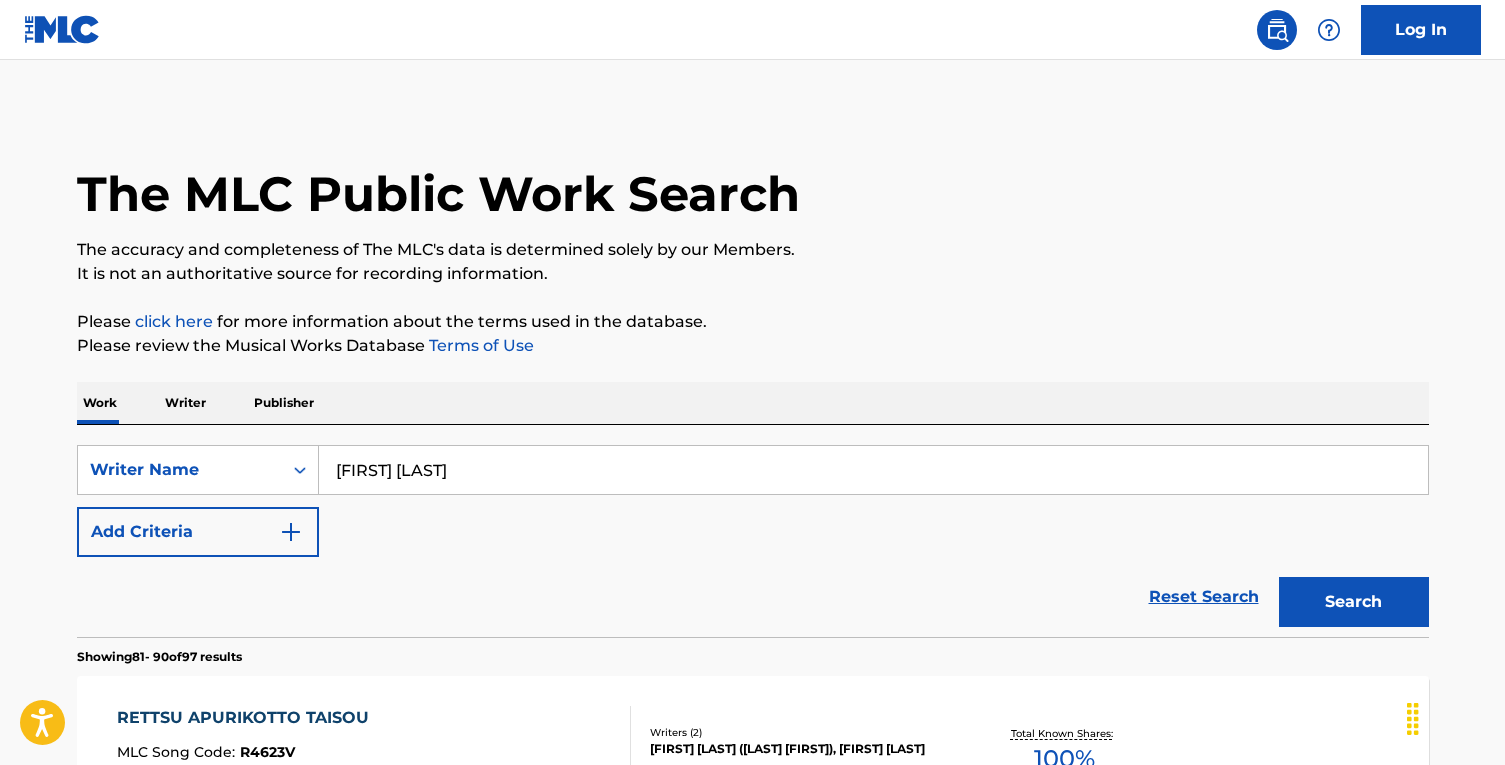 click on "Add Criteria" at bounding box center (198, 532) 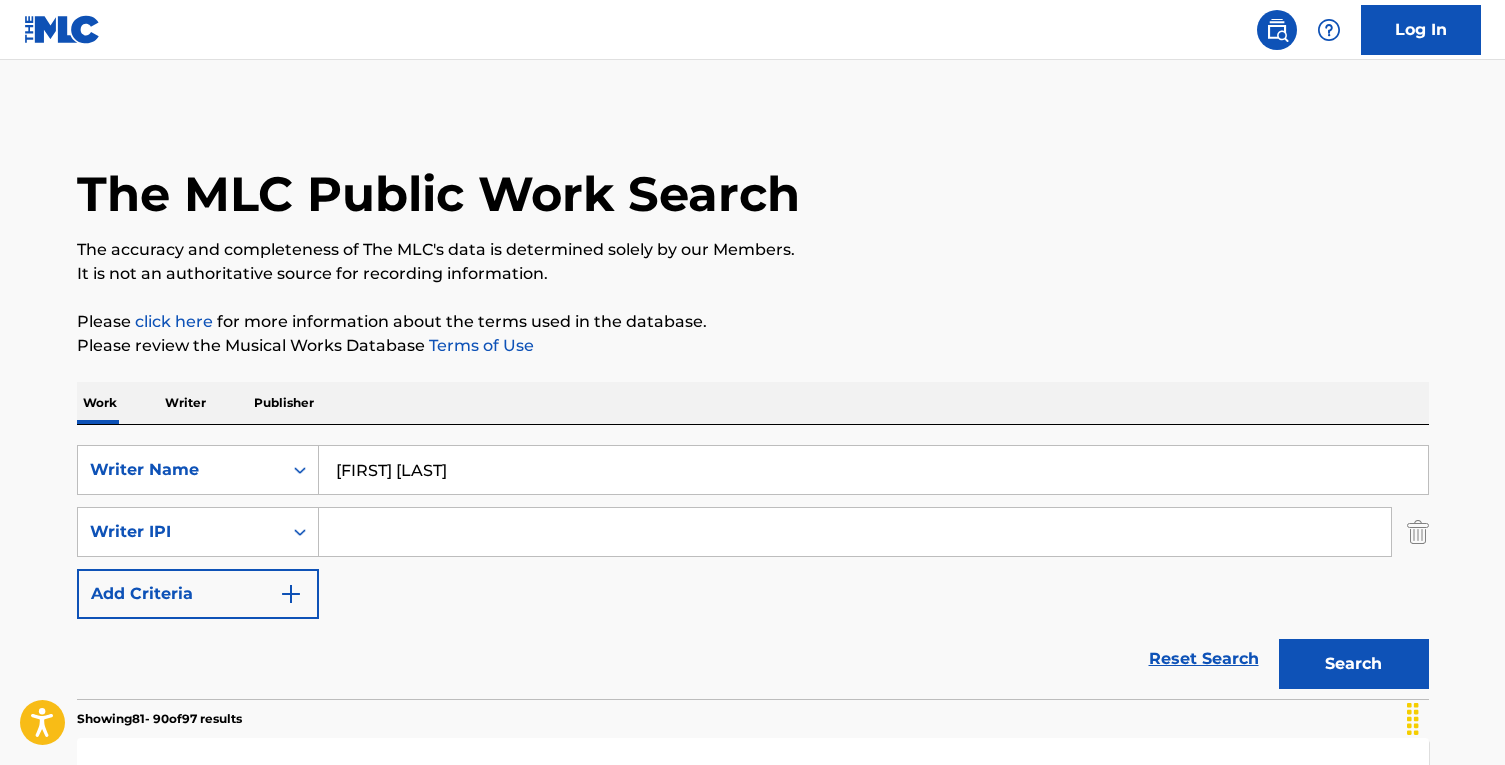 click at bounding box center [855, 532] 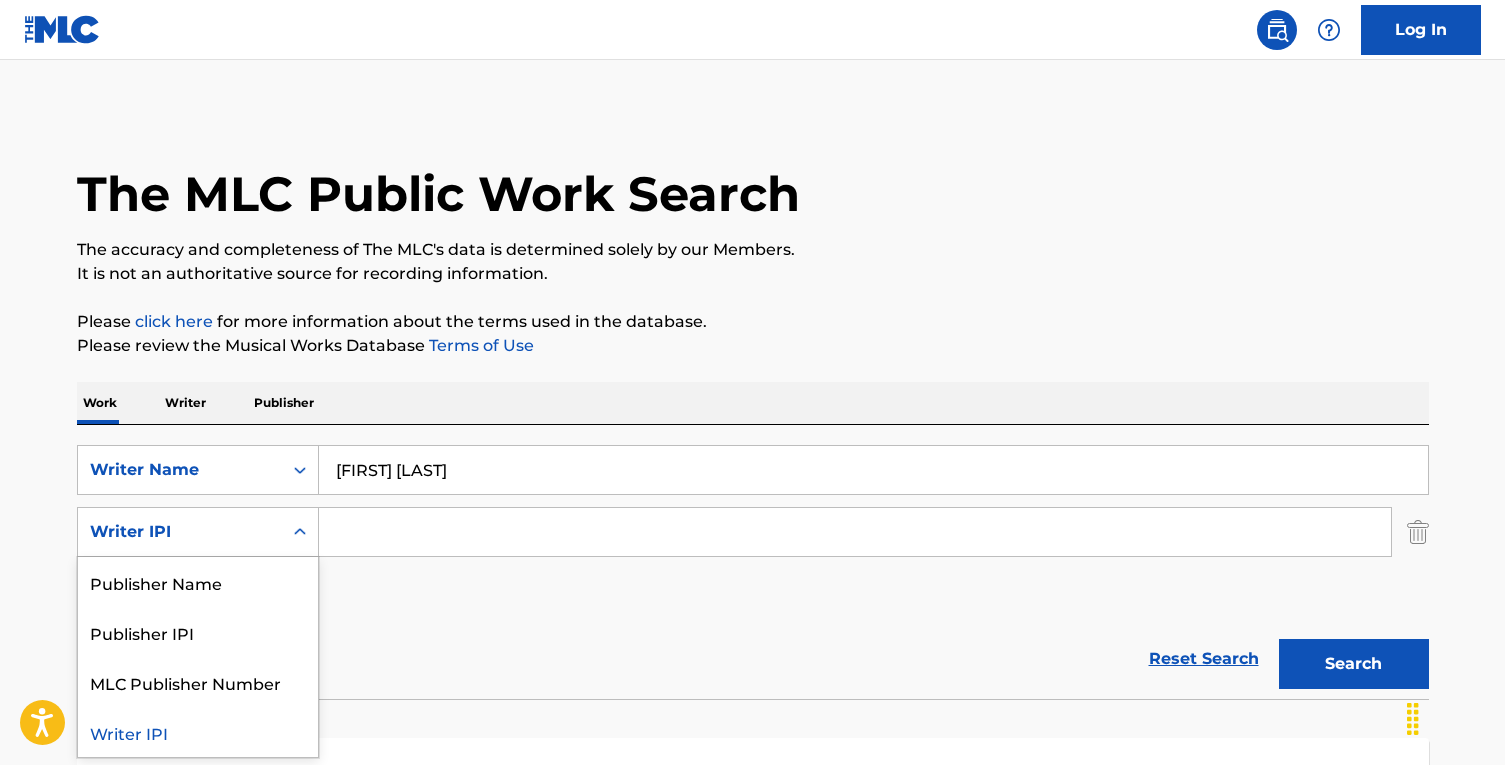 click on "Writer IPI" at bounding box center (180, 532) 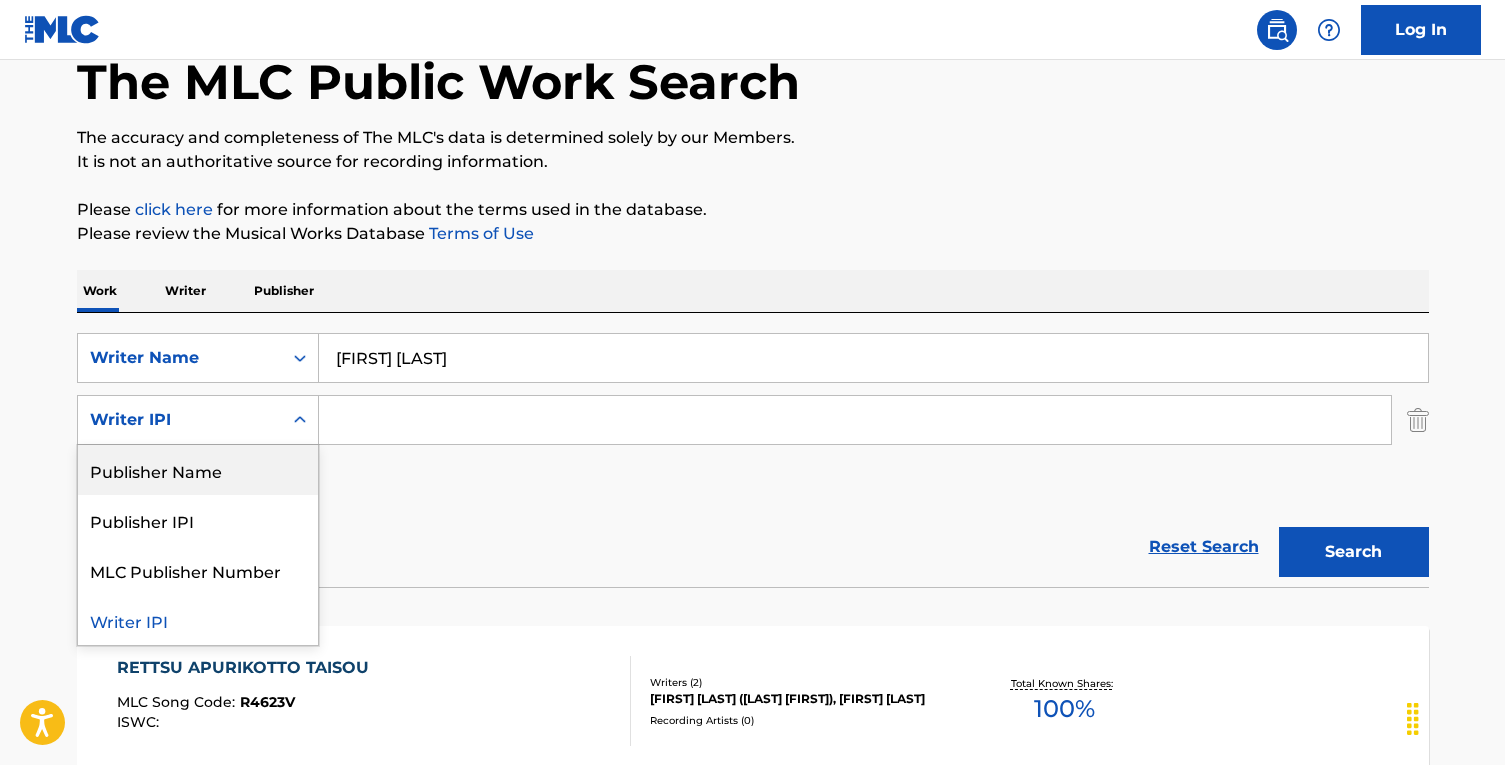 scroll, scrollTop: 395, scrollLeft: 0, axis: vertical 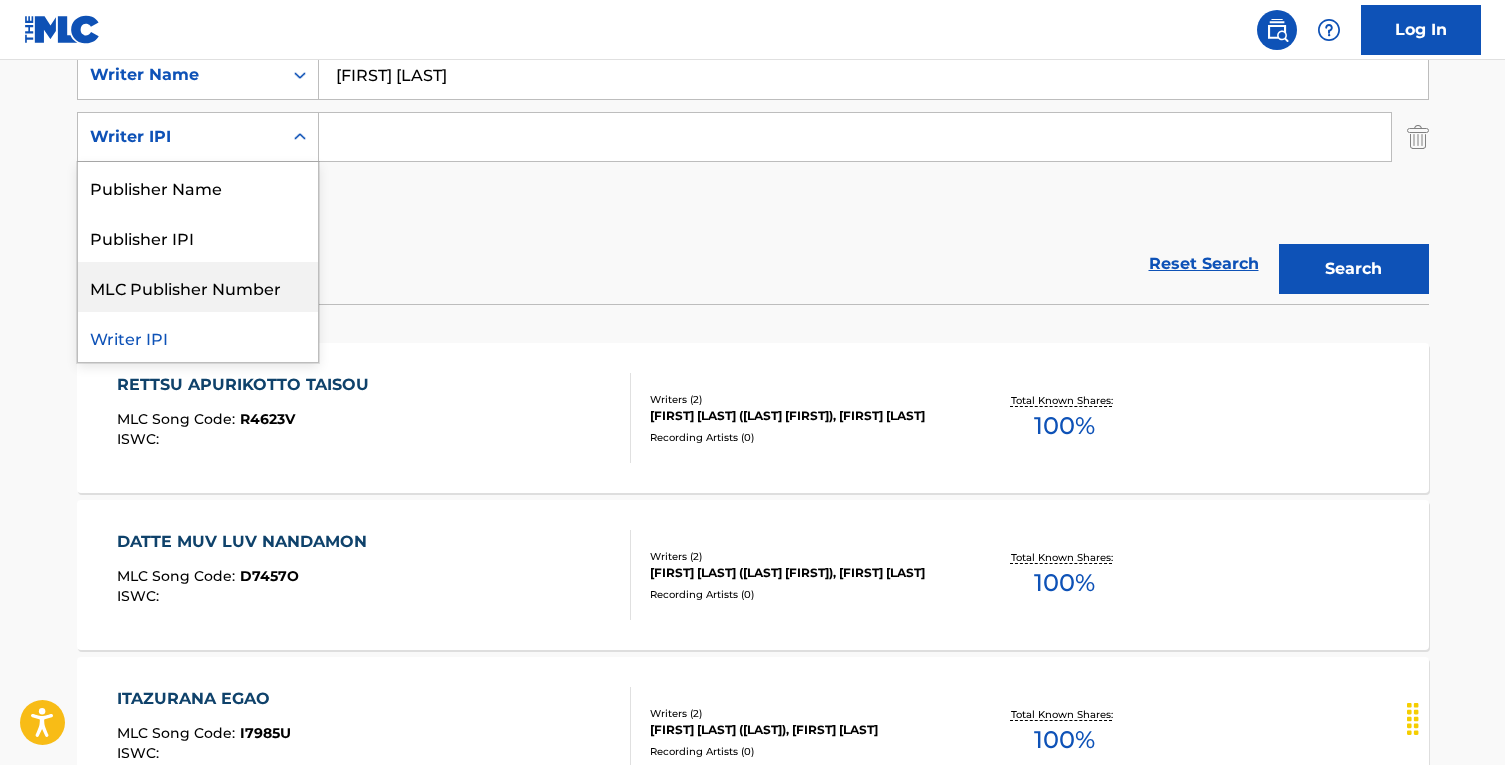 click on "Reset Search Search" at bounding box center [753, 264] 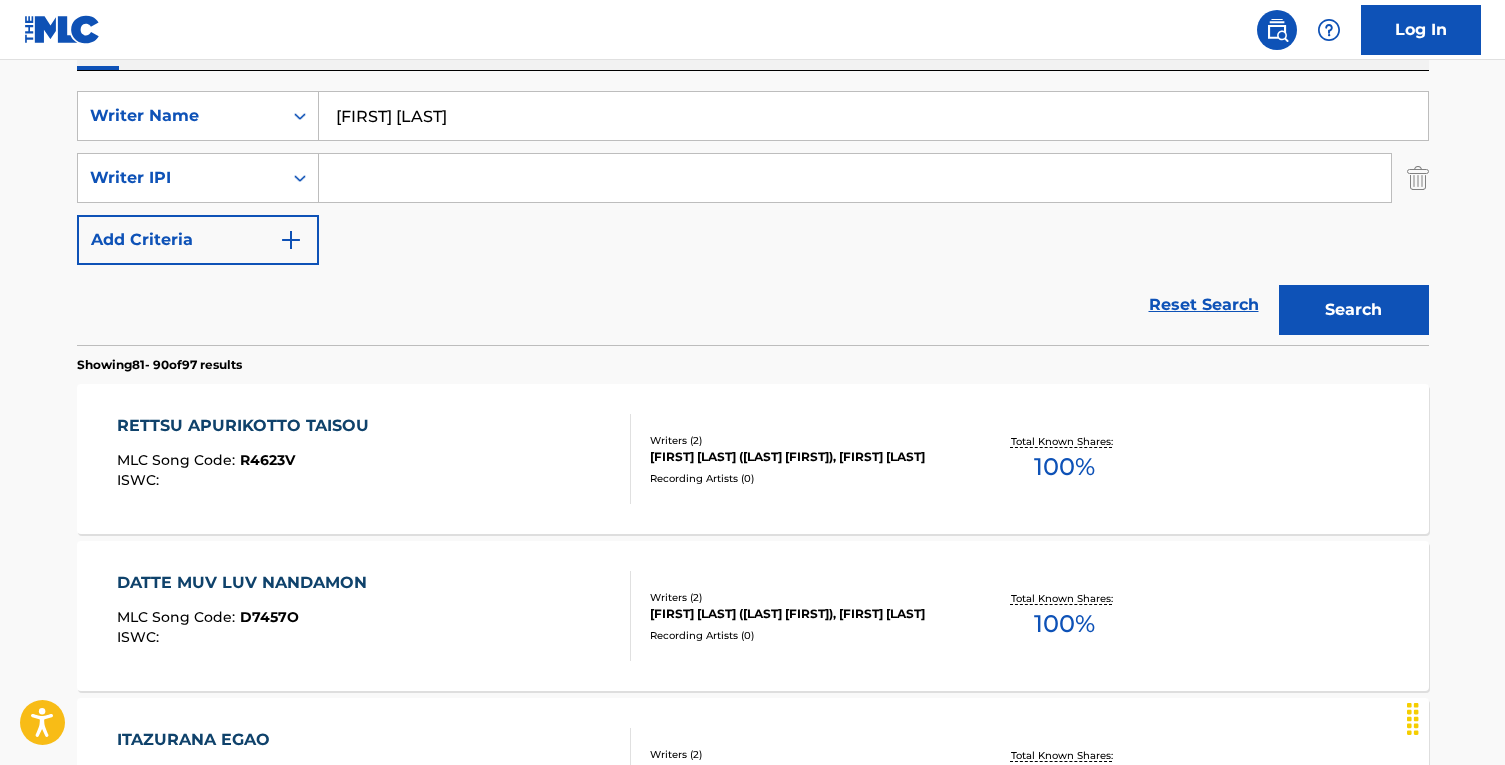 scroll, scrollTop: 0, scrollLeft: 0, axis: both 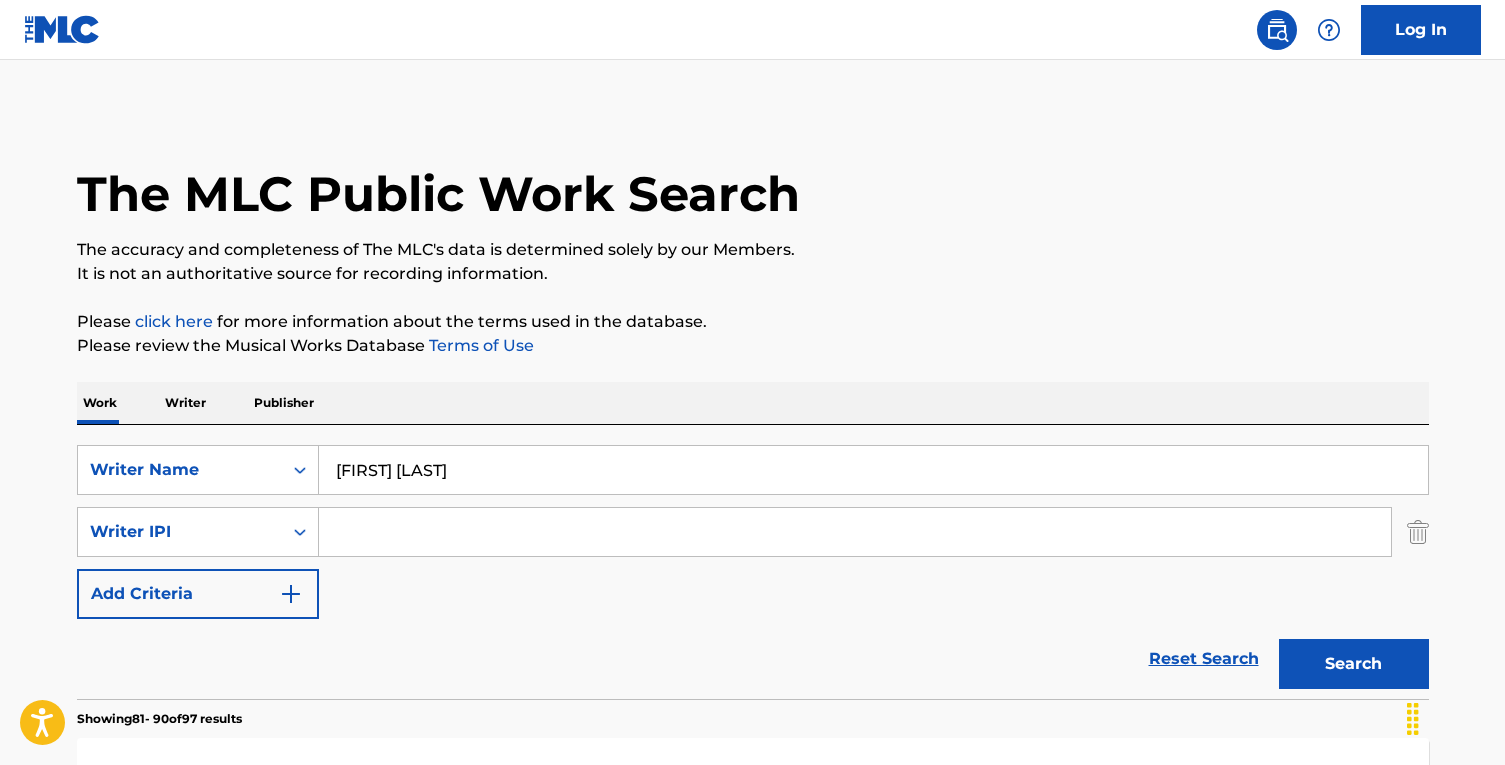 click at bounding box center (1418, 532) 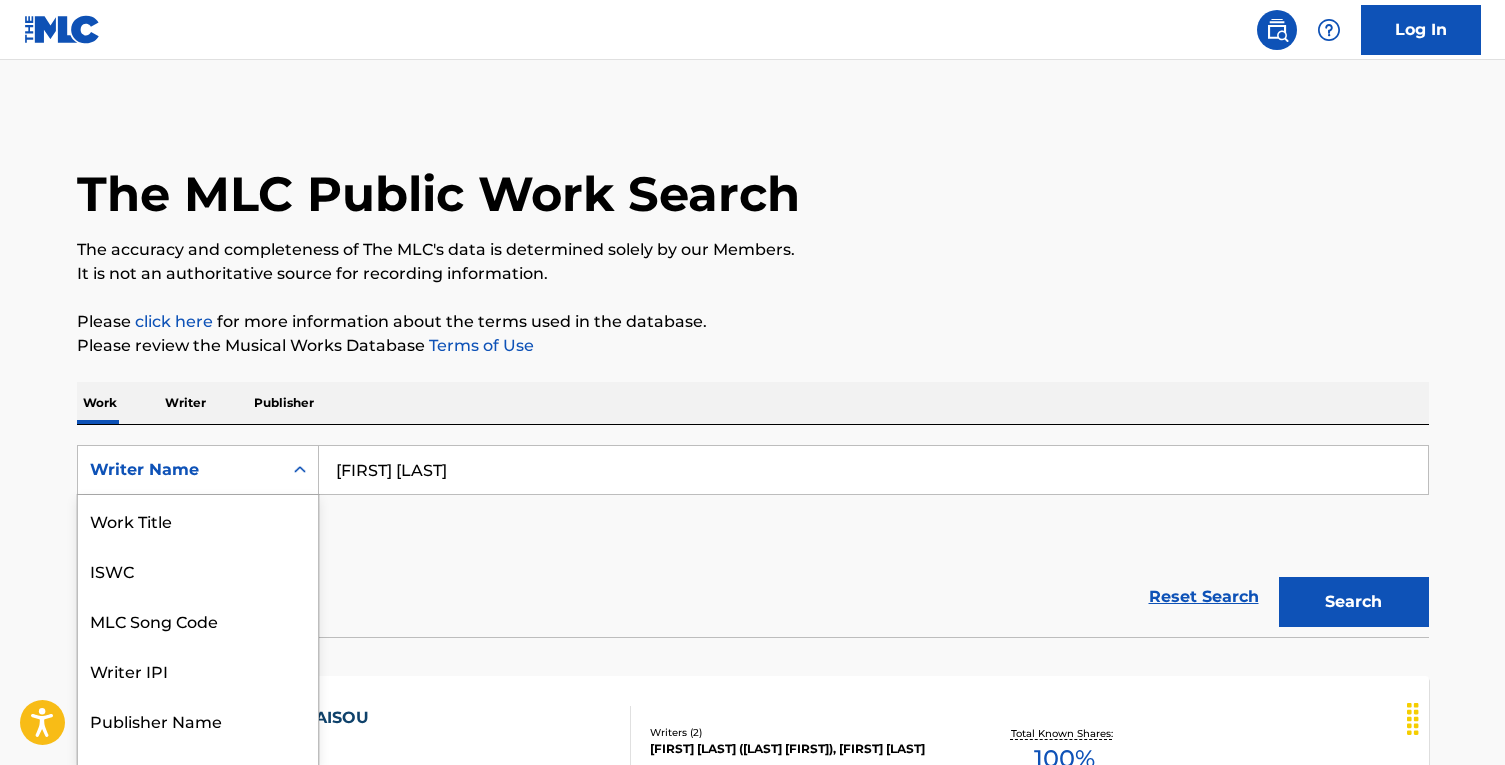 scroll, scrollTop: 30, scrollLeft: 0, axis: vertical 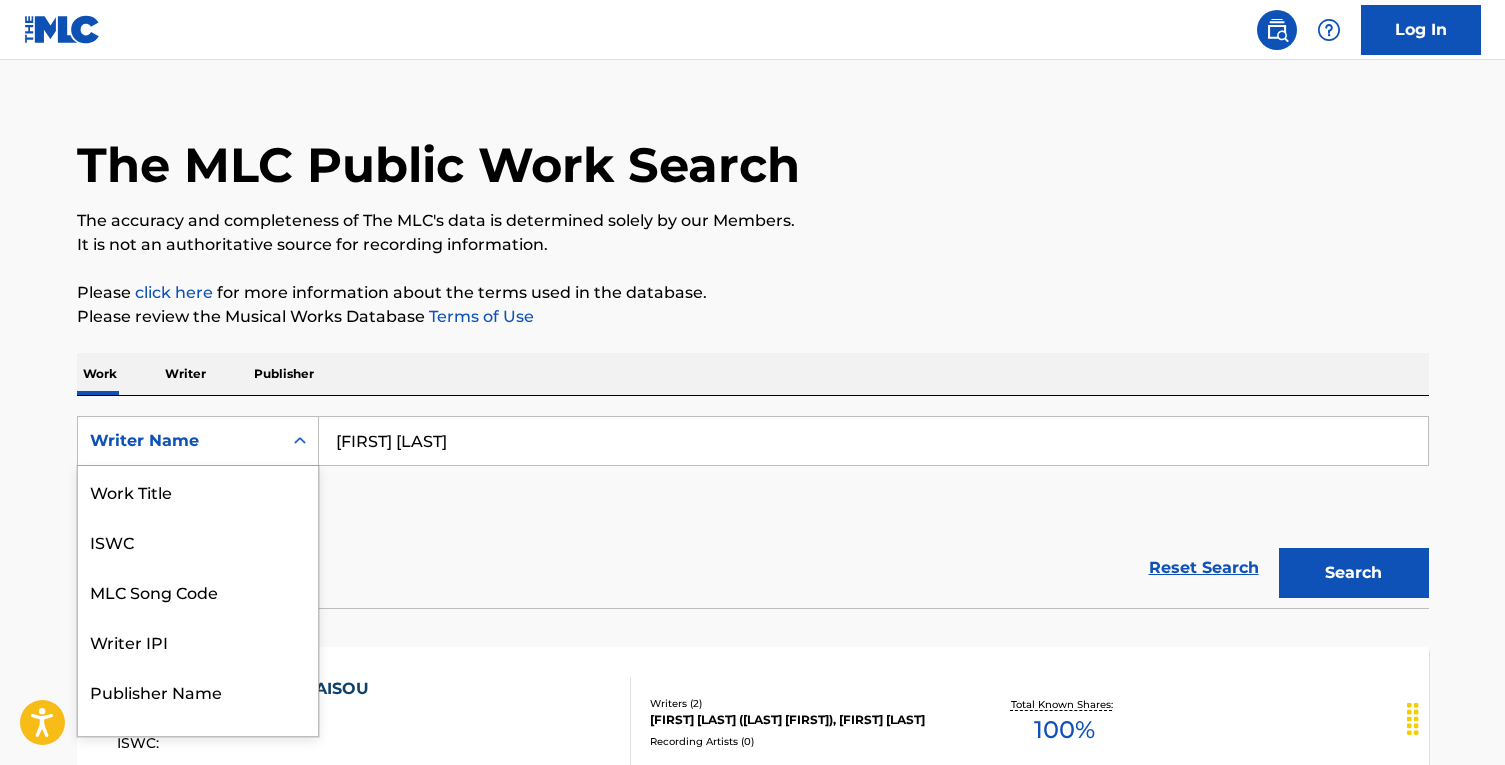 click on "Writer Name selected, 8 of 8. 8 results available. Use Up and Down to choose options, press Enter to select the currently focused option, press Escape to exit the menu, press Tab to select the option and exit the menu. Writer Name Work Title ISWC MLC Song Code Writer IPI Publisher Name Publisher IPI MLC Publisher Number Writer Name" at bounding box center (198, 441) 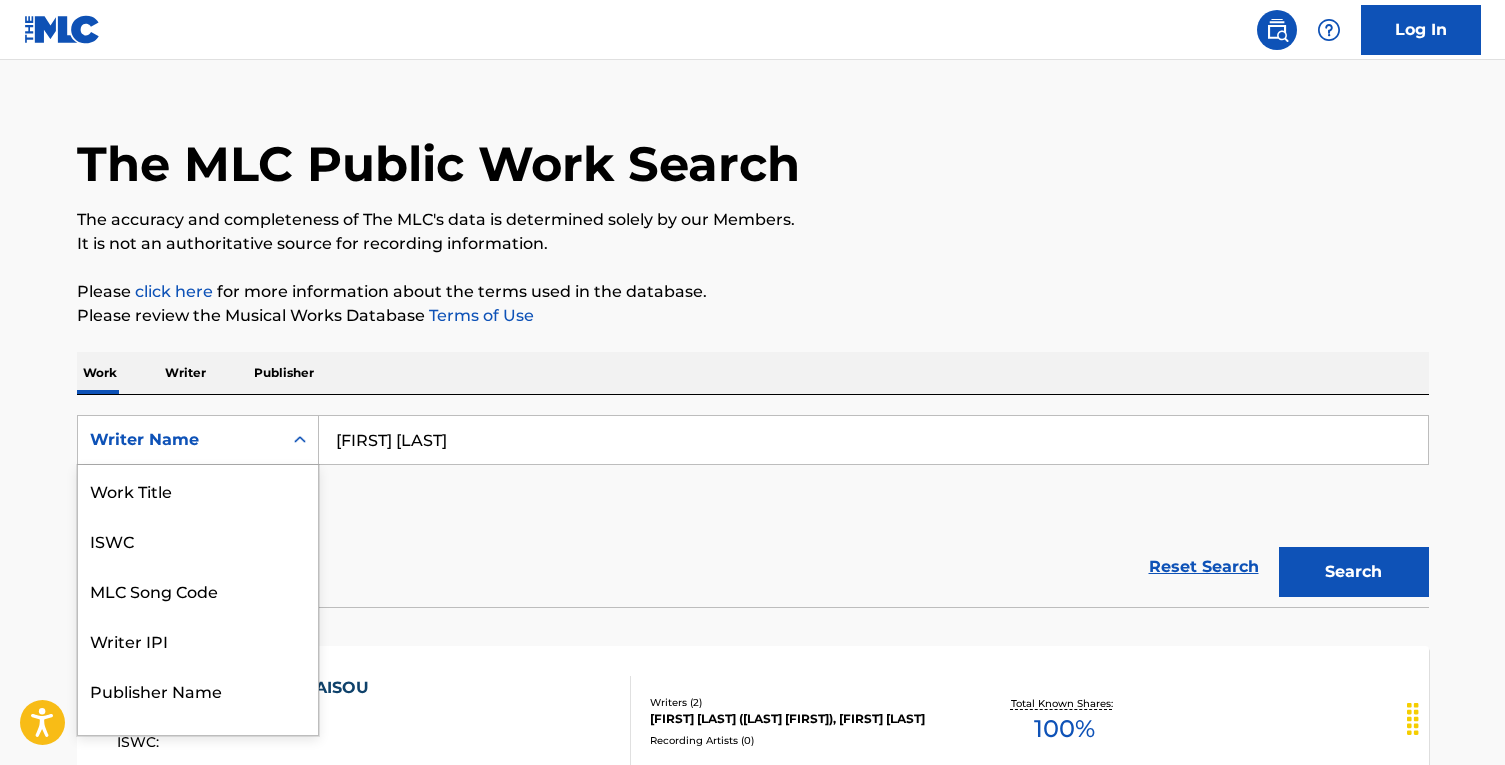 scroll, scrollTop: 100, scrollLeft: 0, axis: vertical 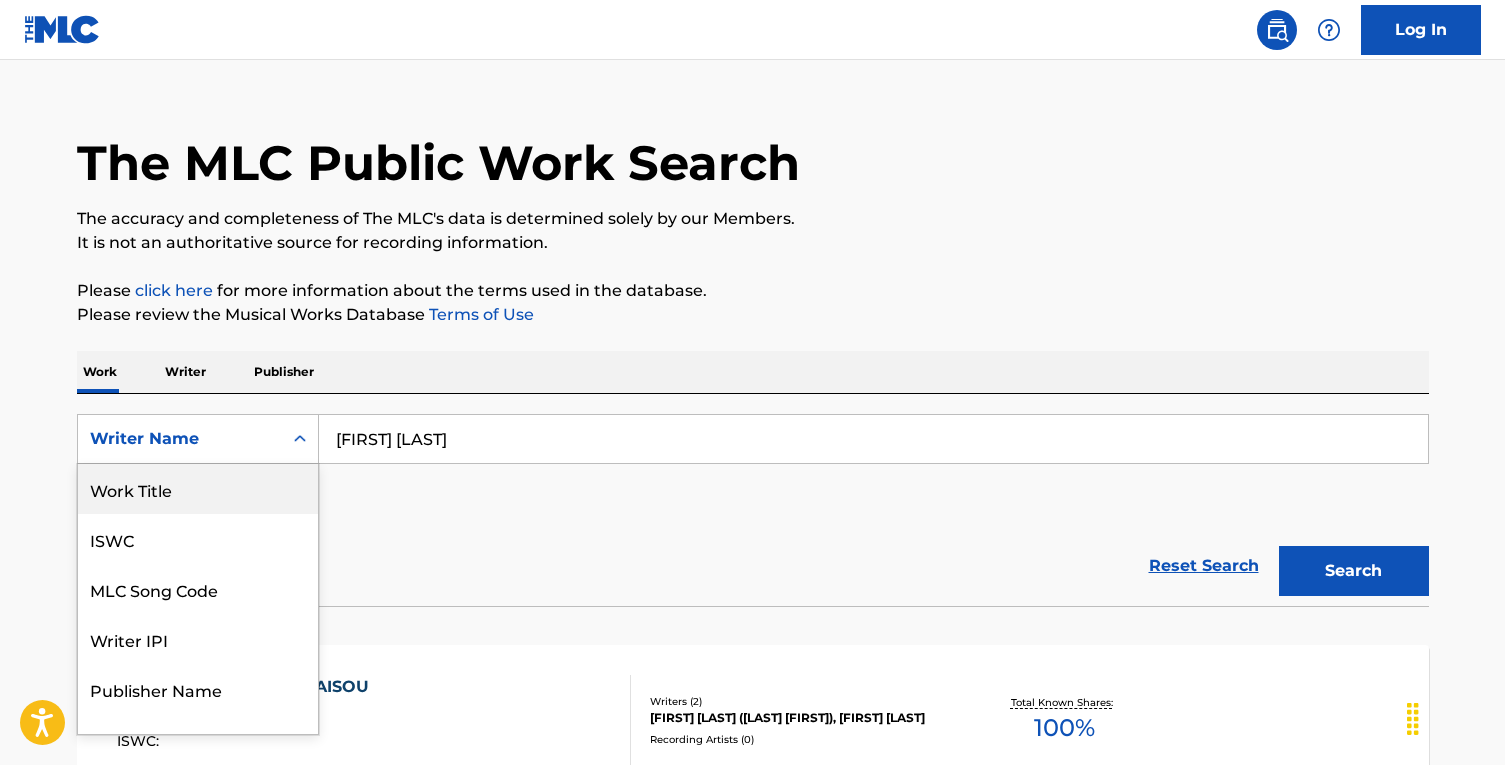 click on "Work Title" at bounding box center (198, 489) 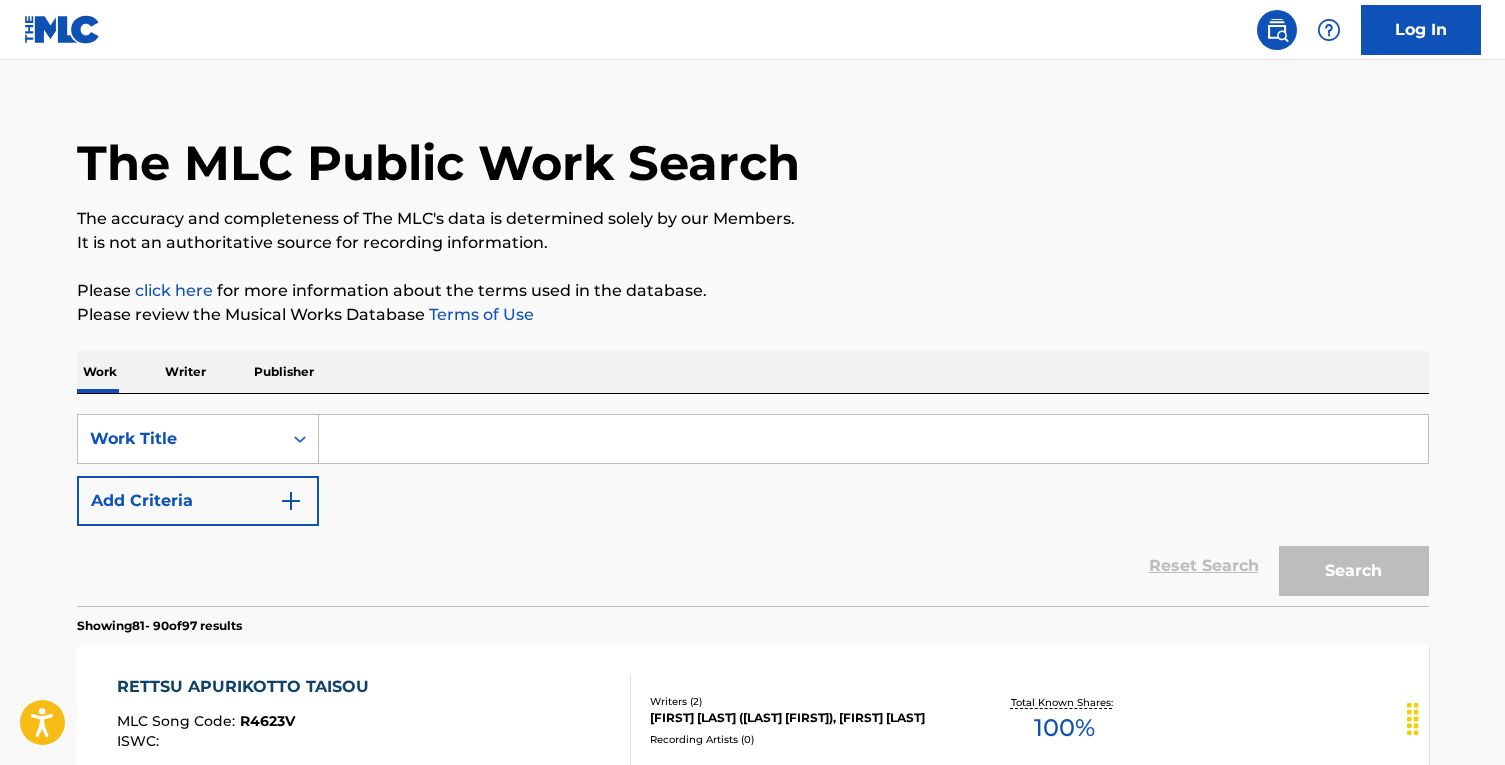 click at bounding box center (873, 439) 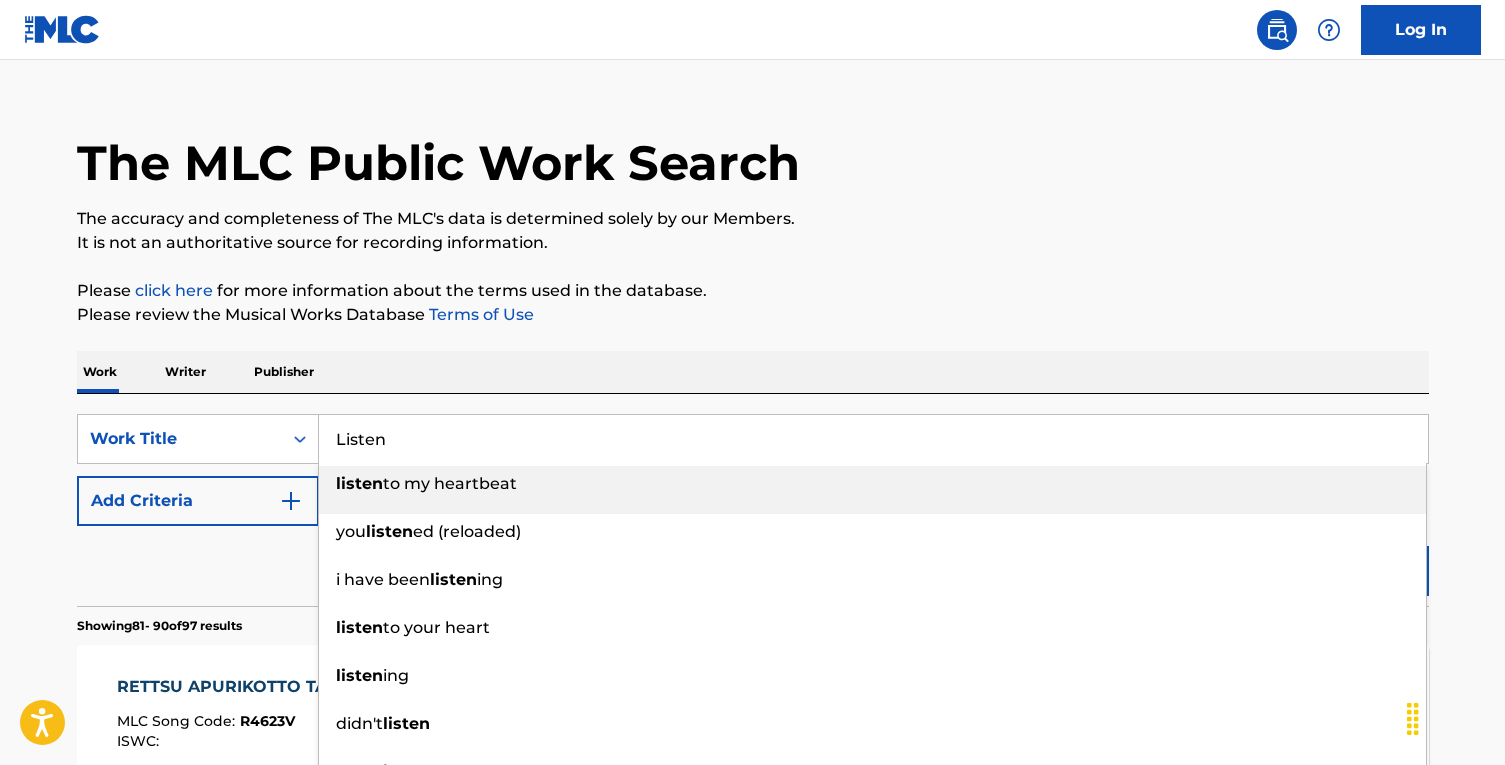 type on "Listen" 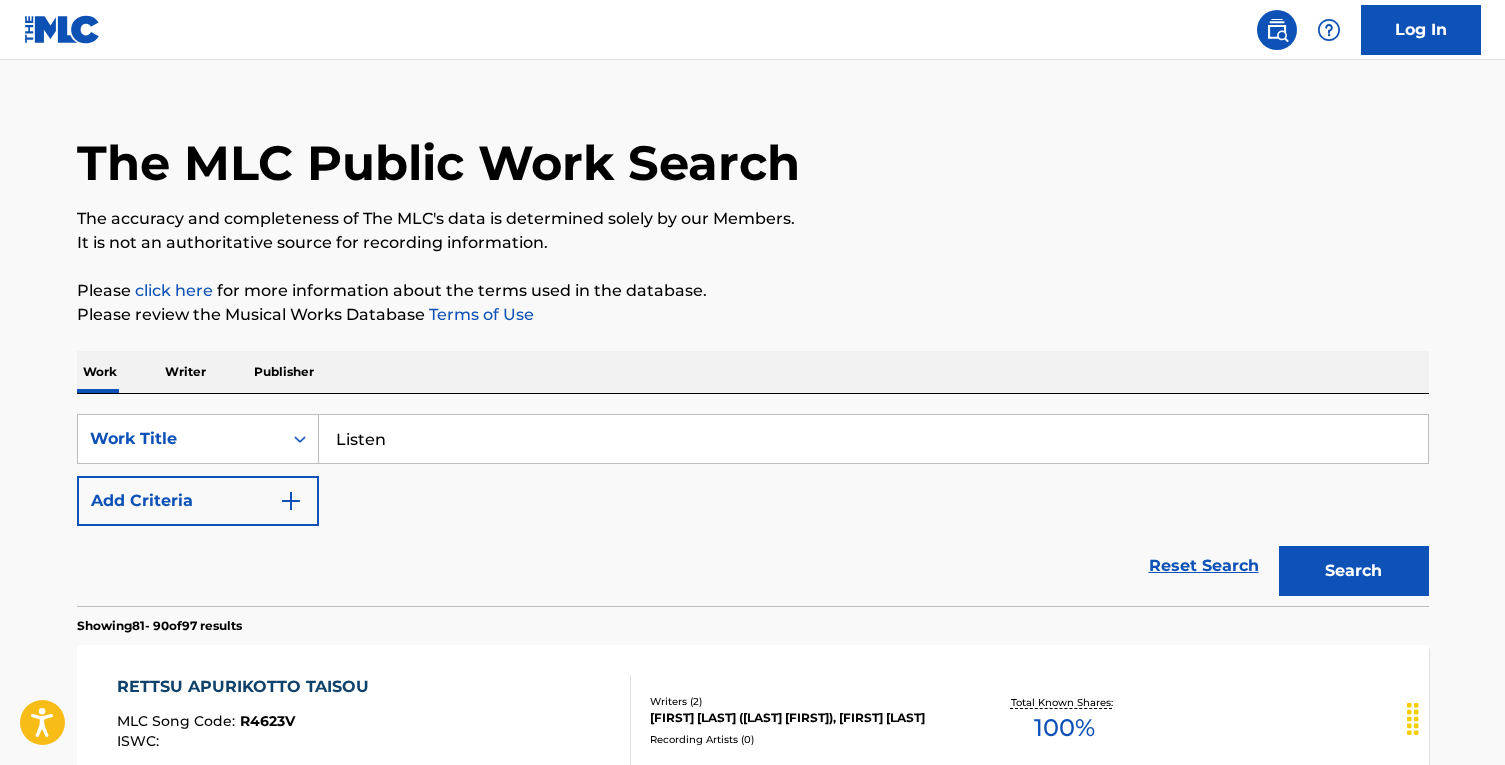 drag, startPoint x: 469, startPoint y: 344, endPoint x: 451, endPoint y: 352, distance: 19.697716 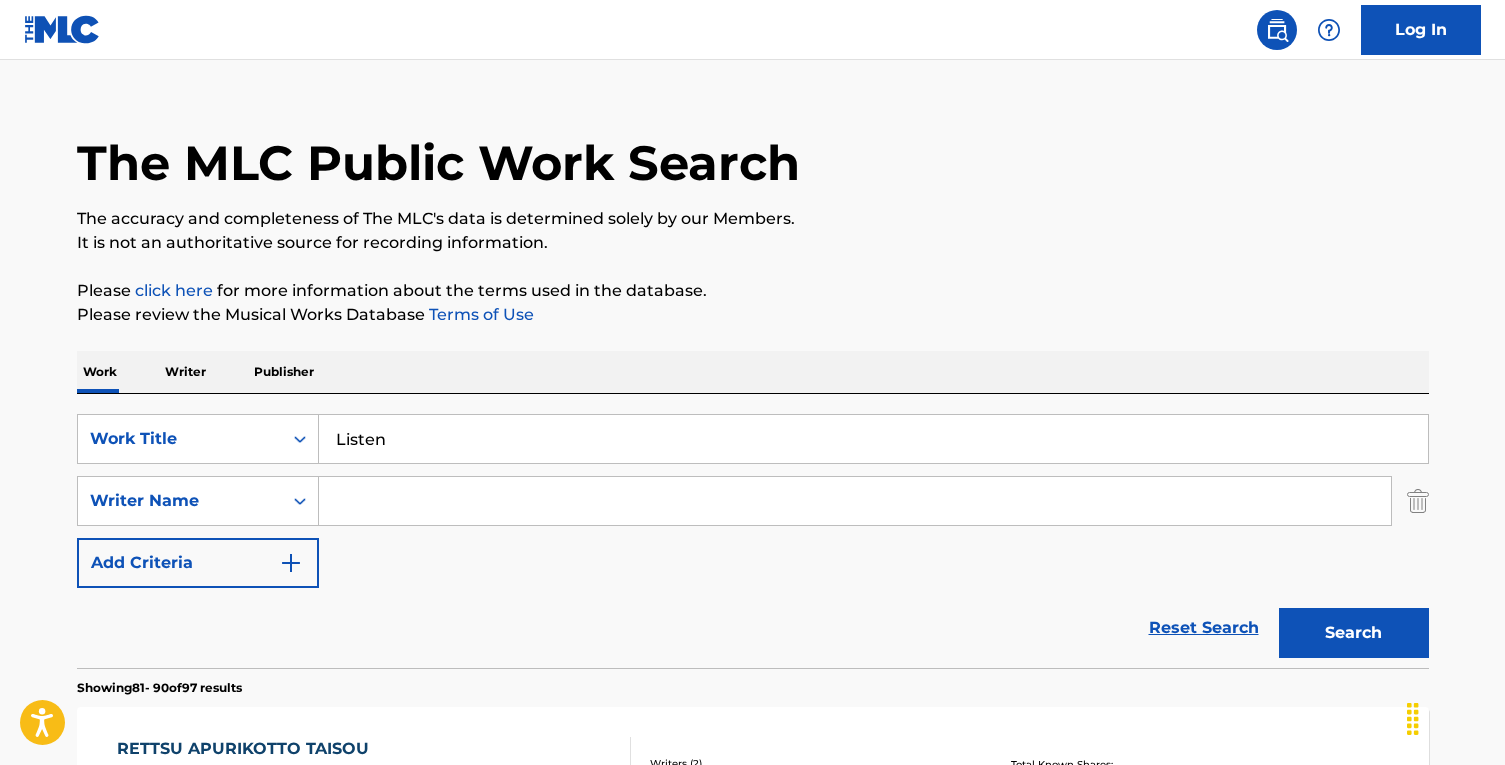 click at bounding box center [855, 501] 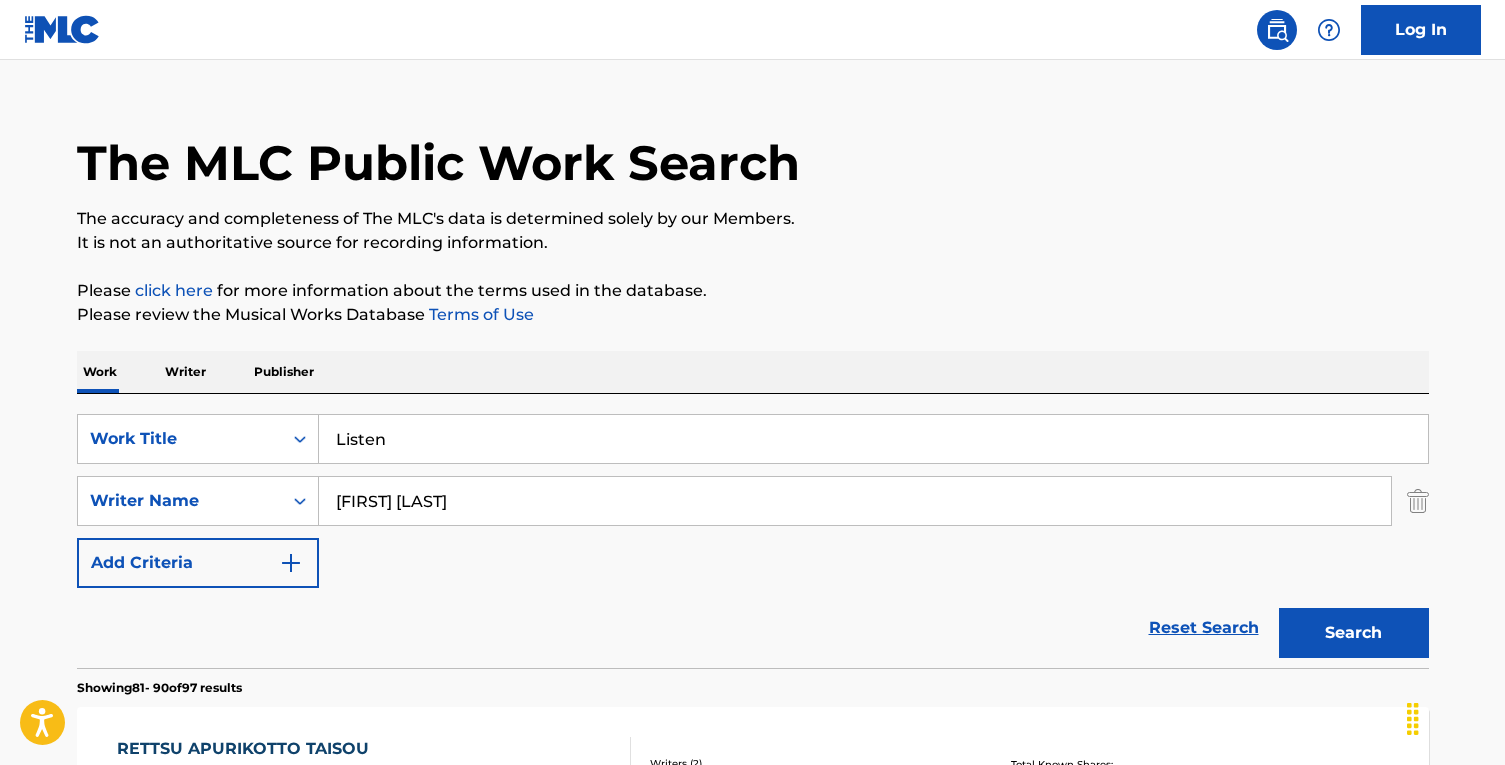 type on "[FIRST] [LAST]" 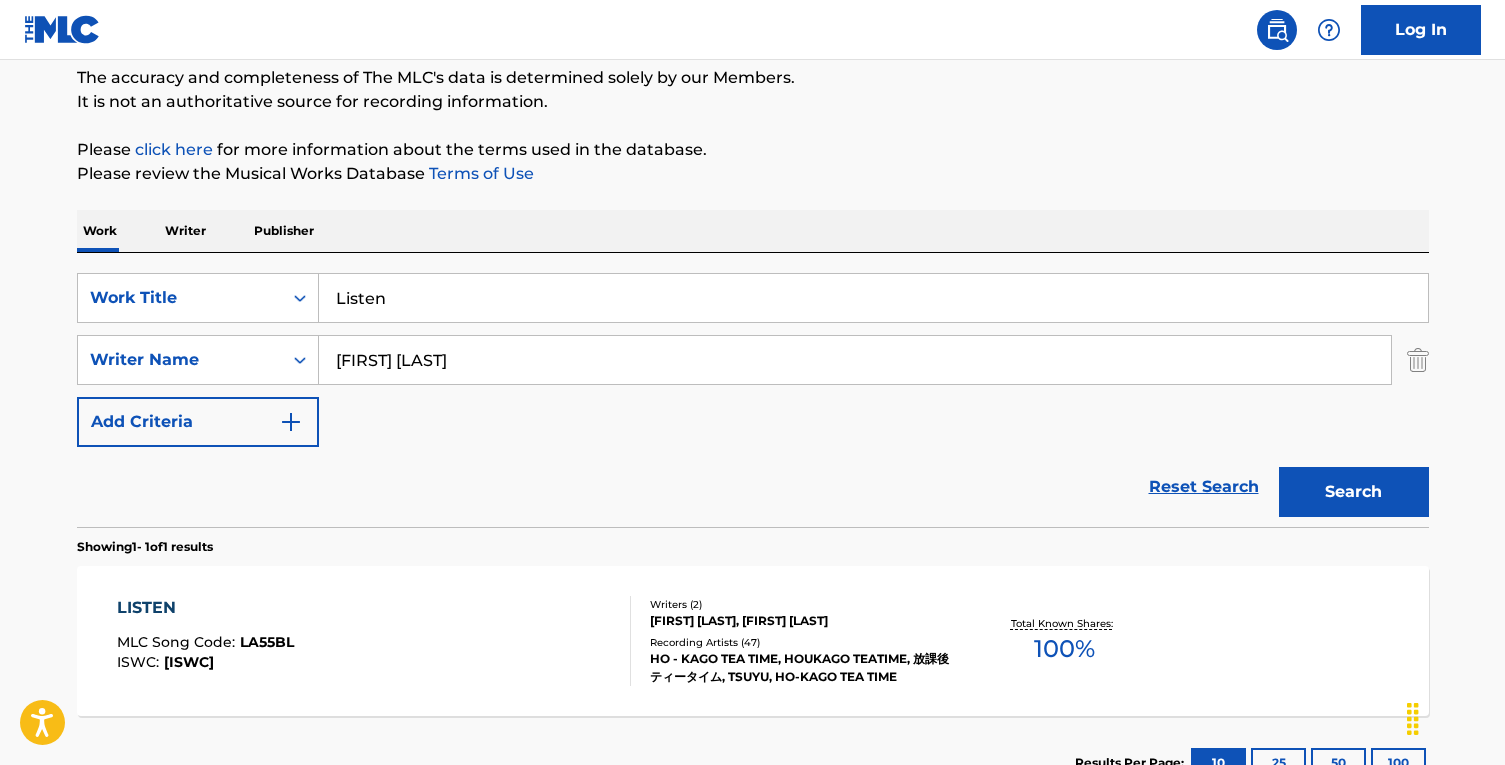 scroll, scrollTop: 187, scrollLeft: 0, axis: vertical 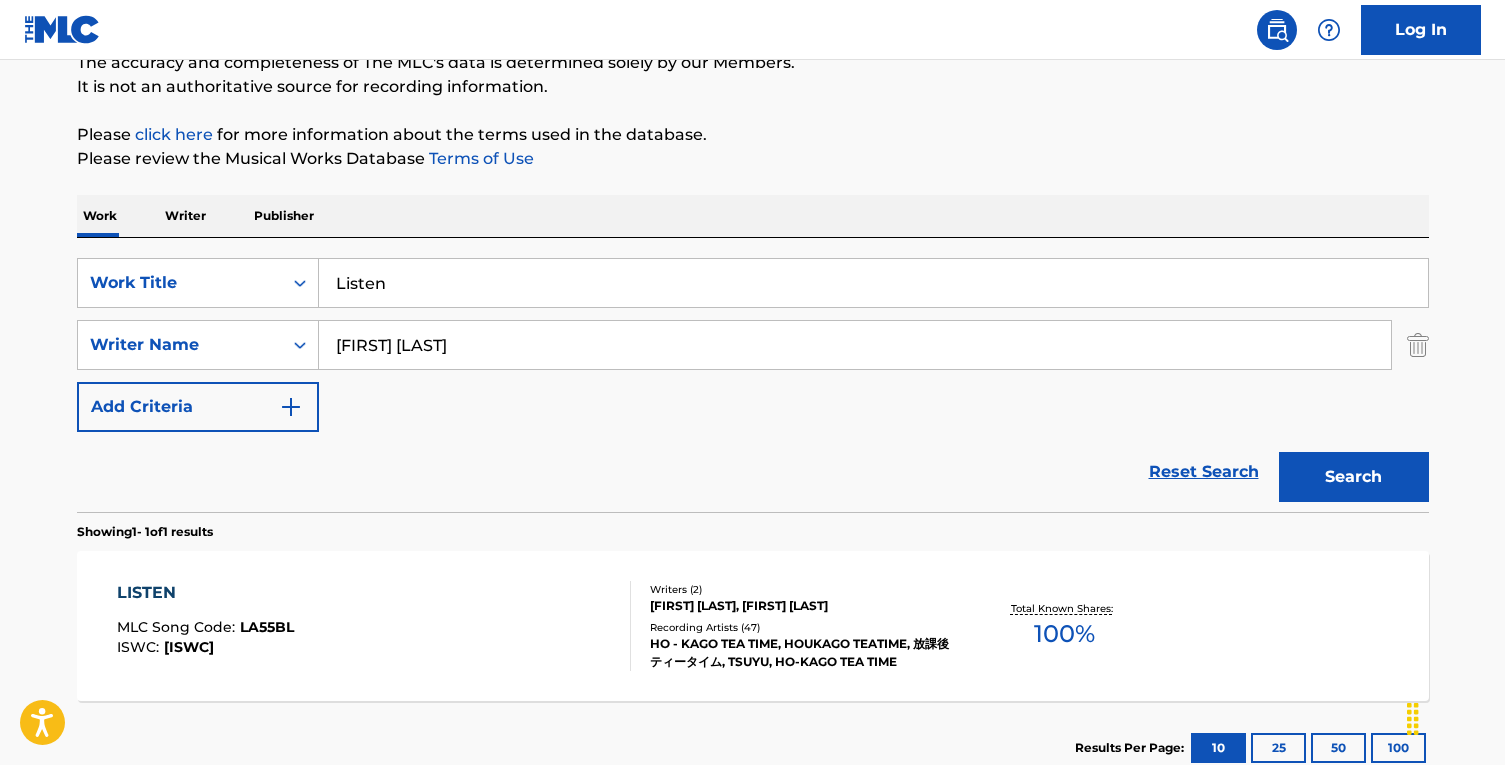 click on "LISTEN" at bounding box center [205, 593] 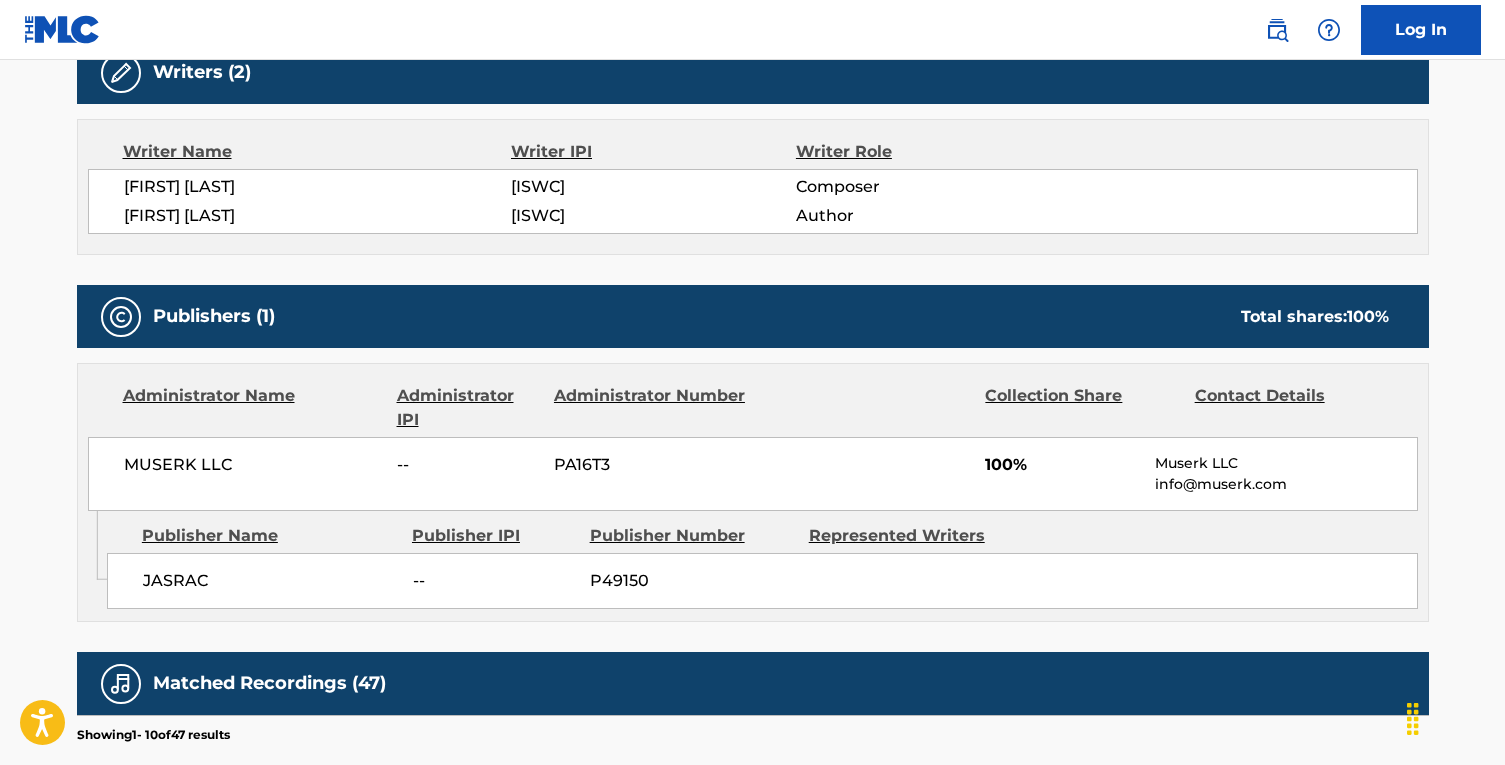 scroll, scrollTop: 0, scrollLeft: 0, axis: both 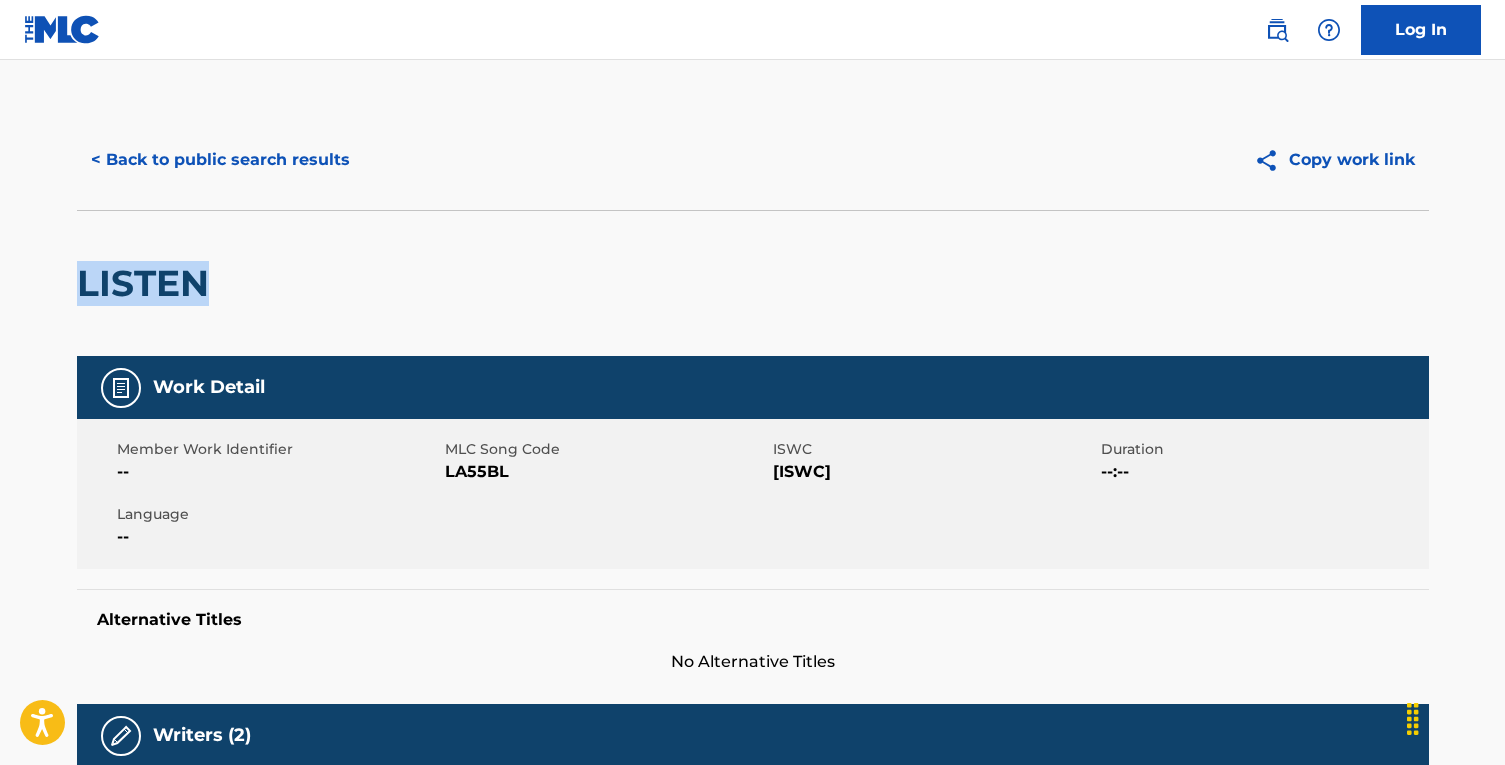 drag, startPoint x: 206, startPoint y: 281, endPoint x: 63, endPoint y: 275, distance: 143.12582 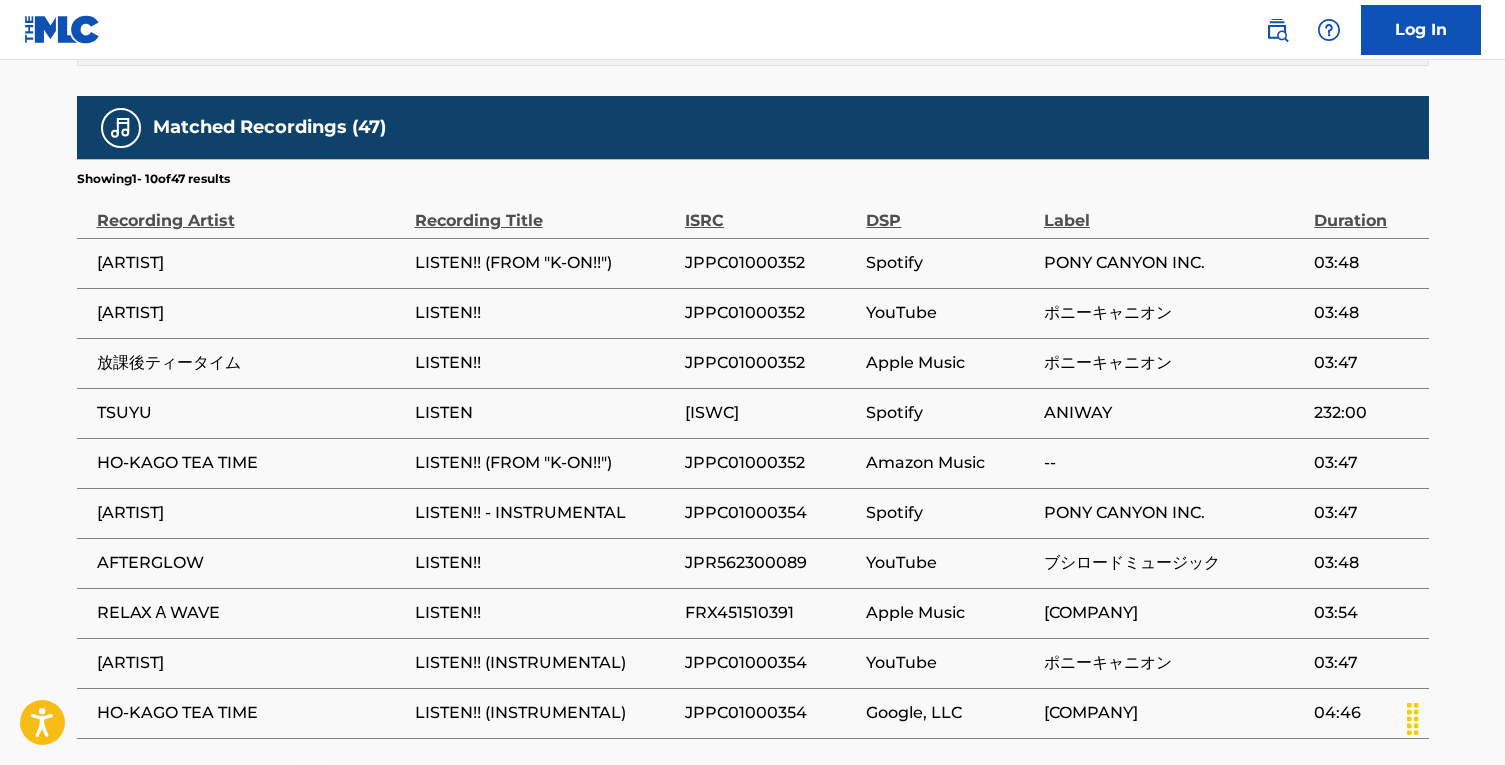 scroll, scrollTop: 1227, scrollLeft: 0, axis: vertical 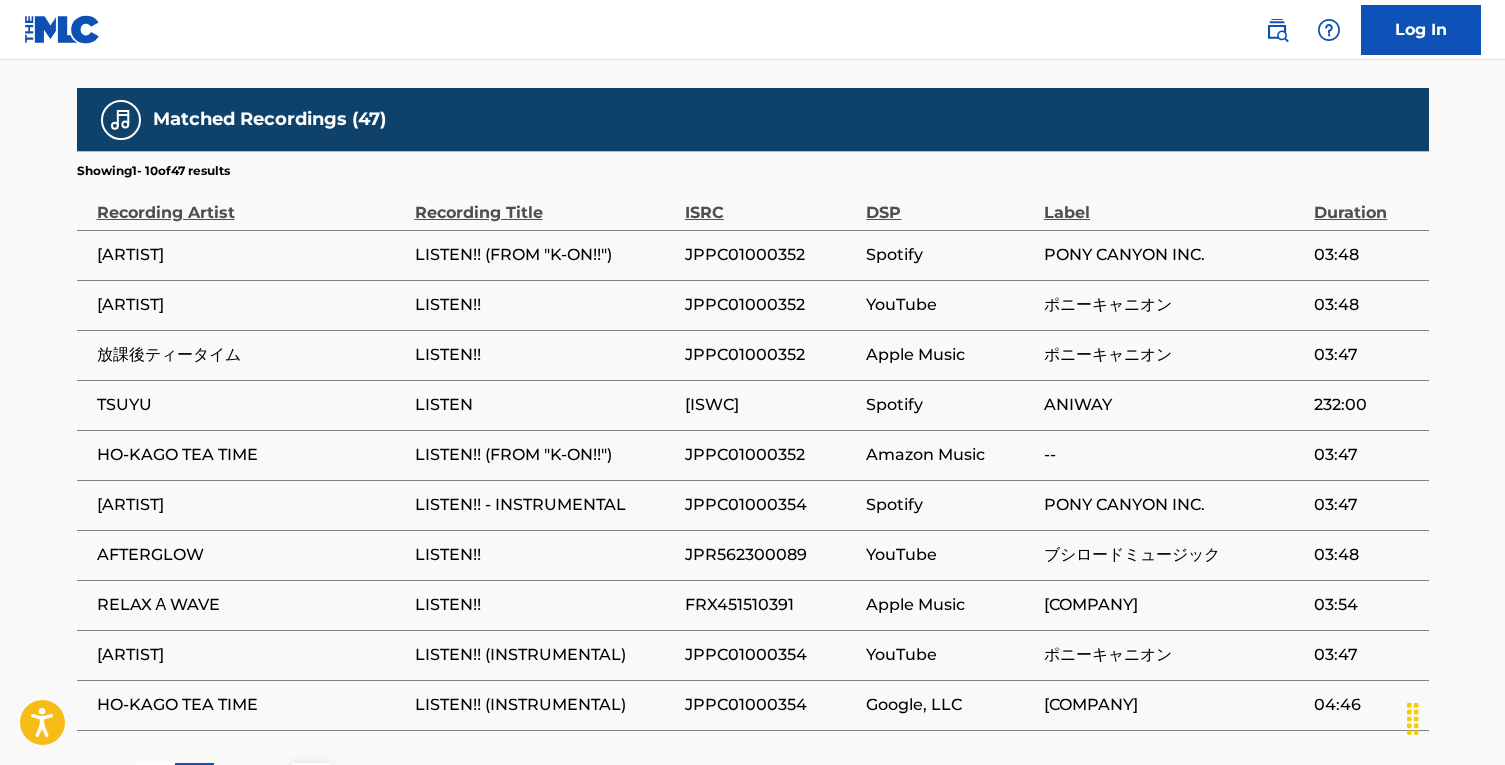 drag, startPoint x: 101, startPoint y: 250, endPoint x: 275, endPoint y: 249, distance: 174.00287 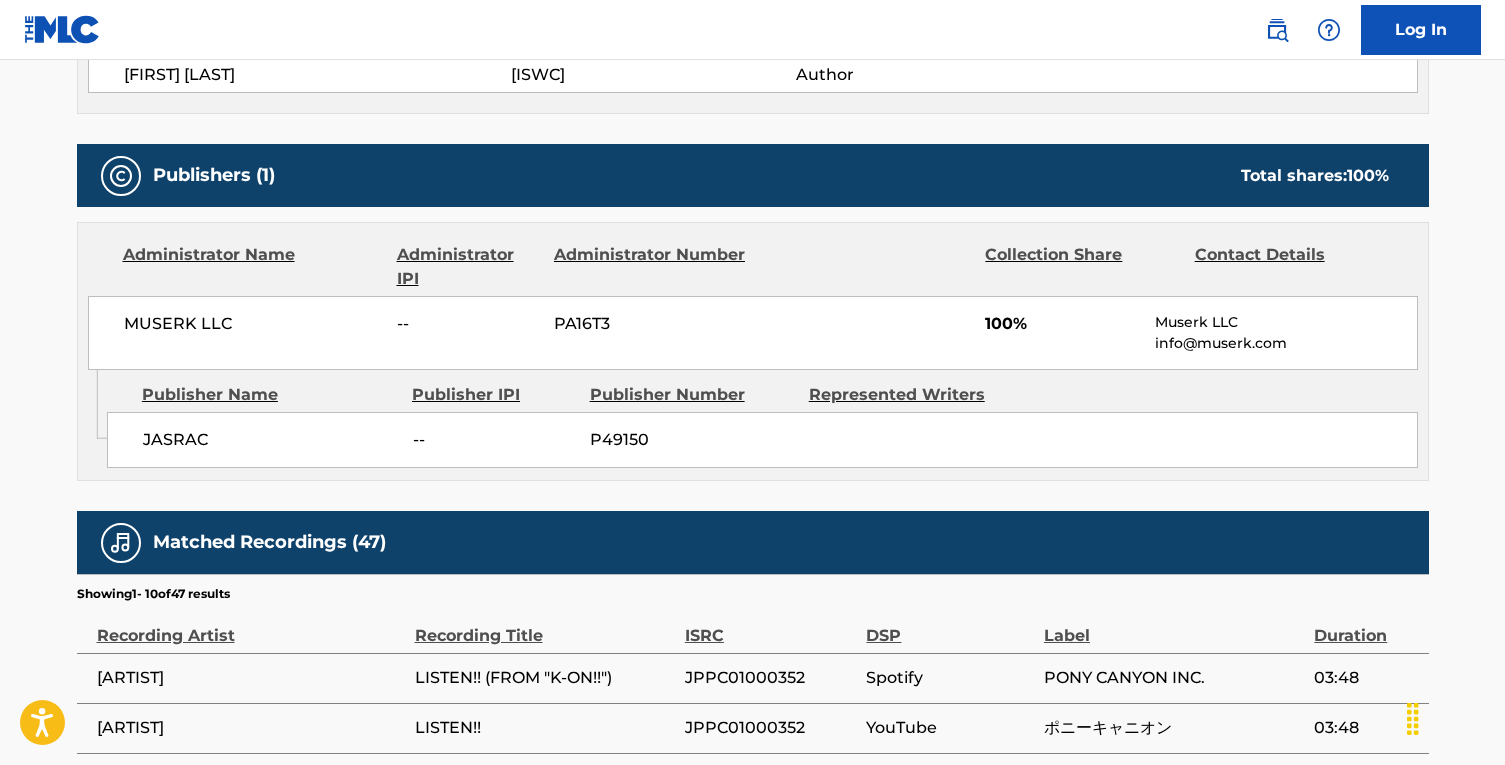 scroll, scrollTop: 613, scrollLeft: 0, axis: vertical 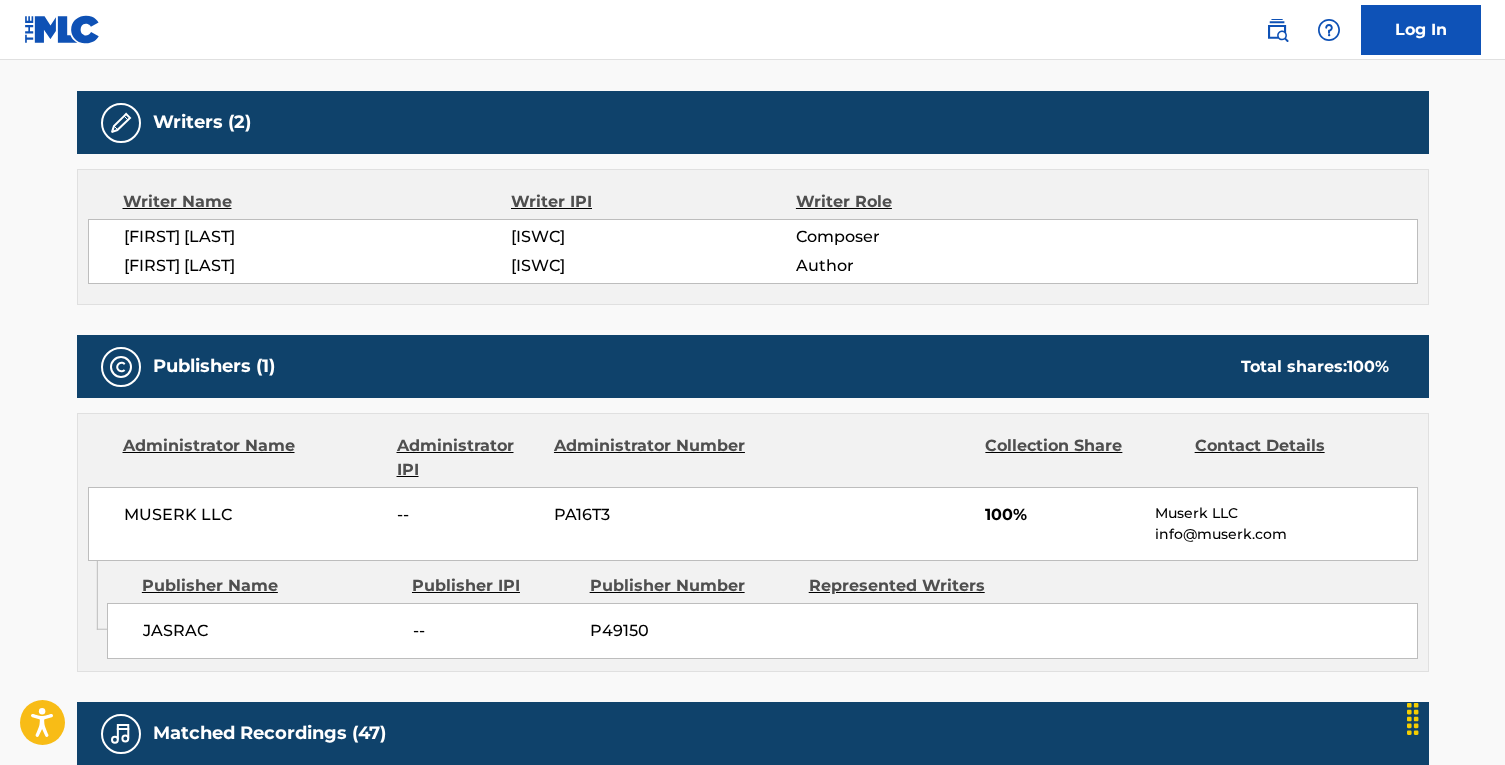 drag, startPoint x: 127, startPoint y: 232, endPoint x: 328, endPoint y: 224, distance: 201.15913 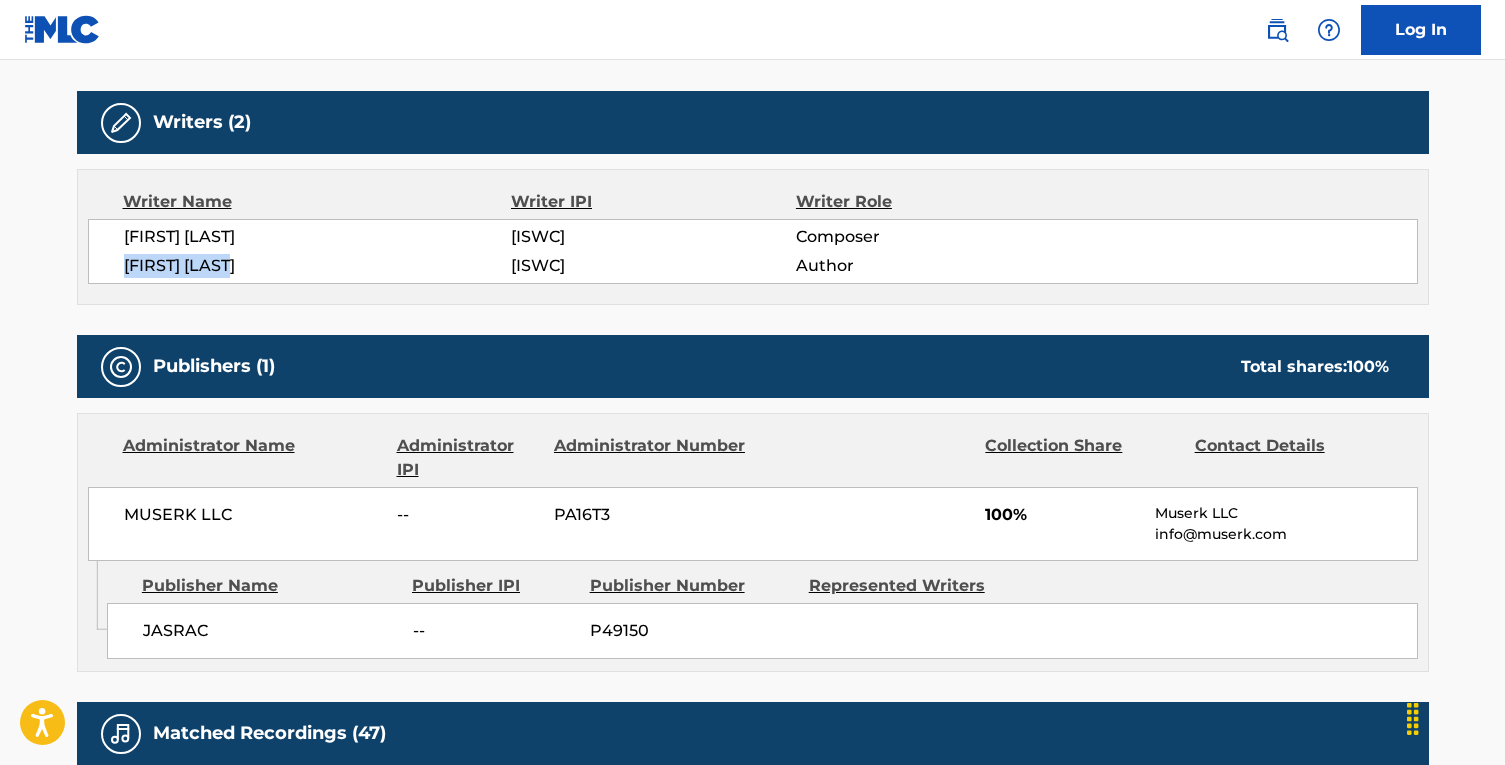 drag, startPoint x: 123, startPoint y: 260, endPoint x: 280, endPoint y: 259, distance: 157.00319 